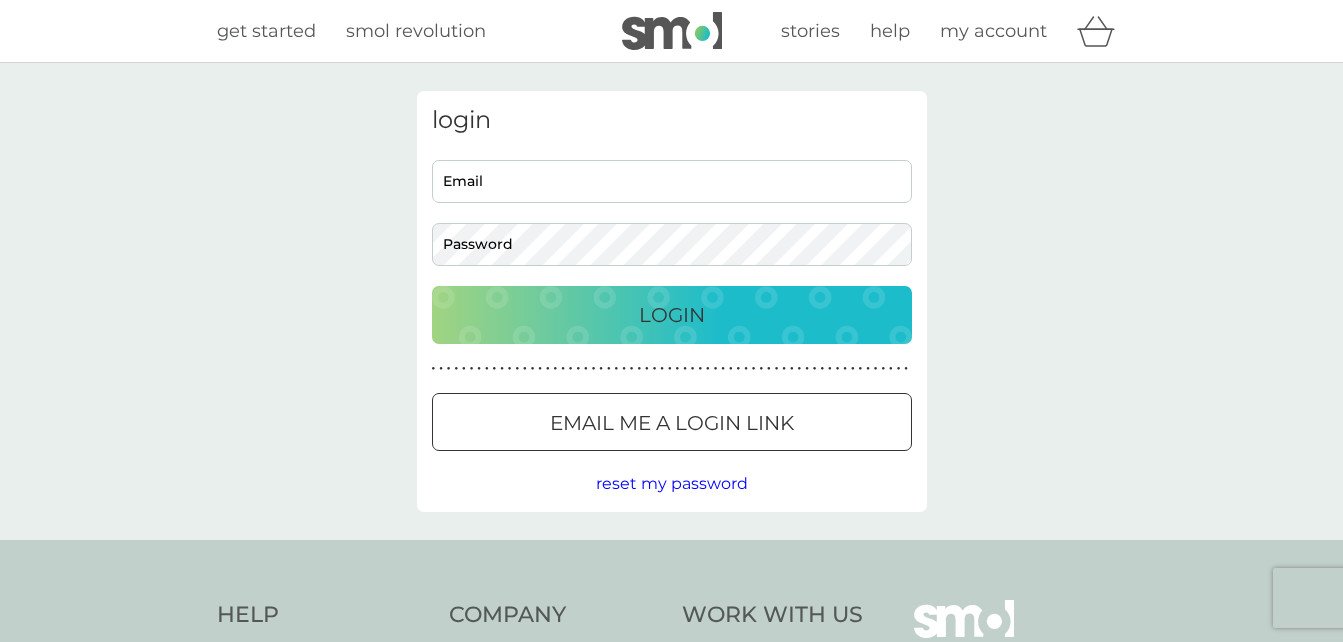 scroll, scrollTop: 0, scrollLeft: 0, axis: both 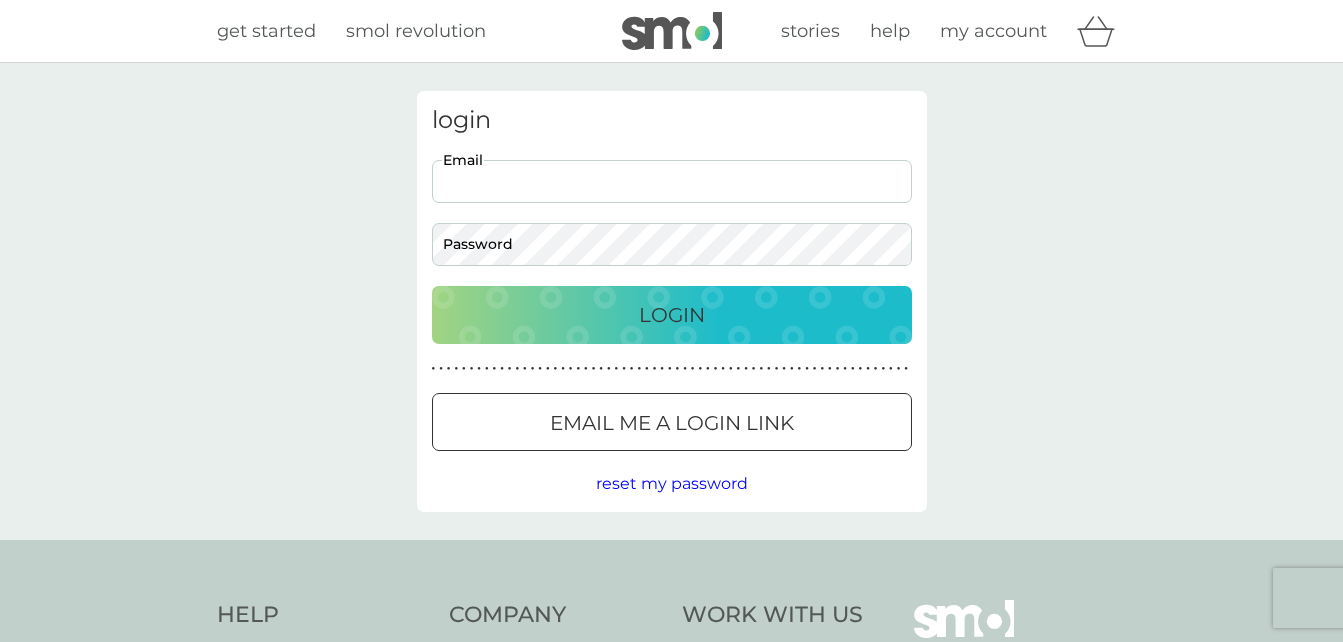 click on "Email" at bounding box center [672, 181] 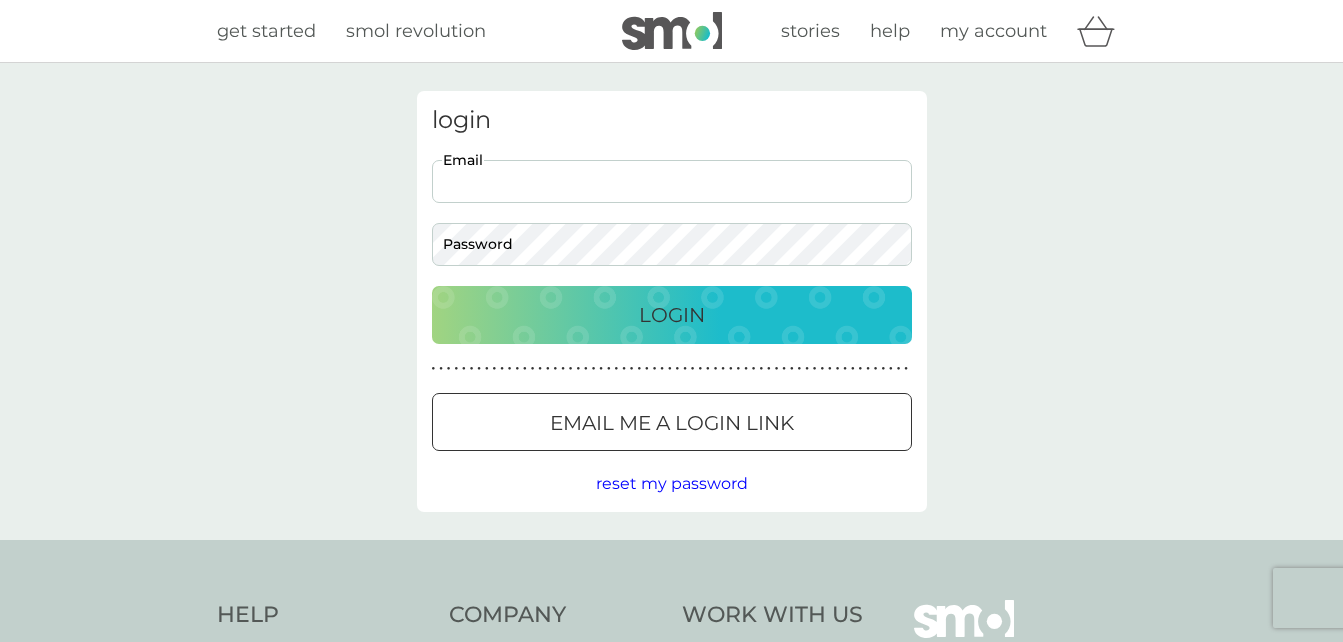 type on "[EMAIL]" 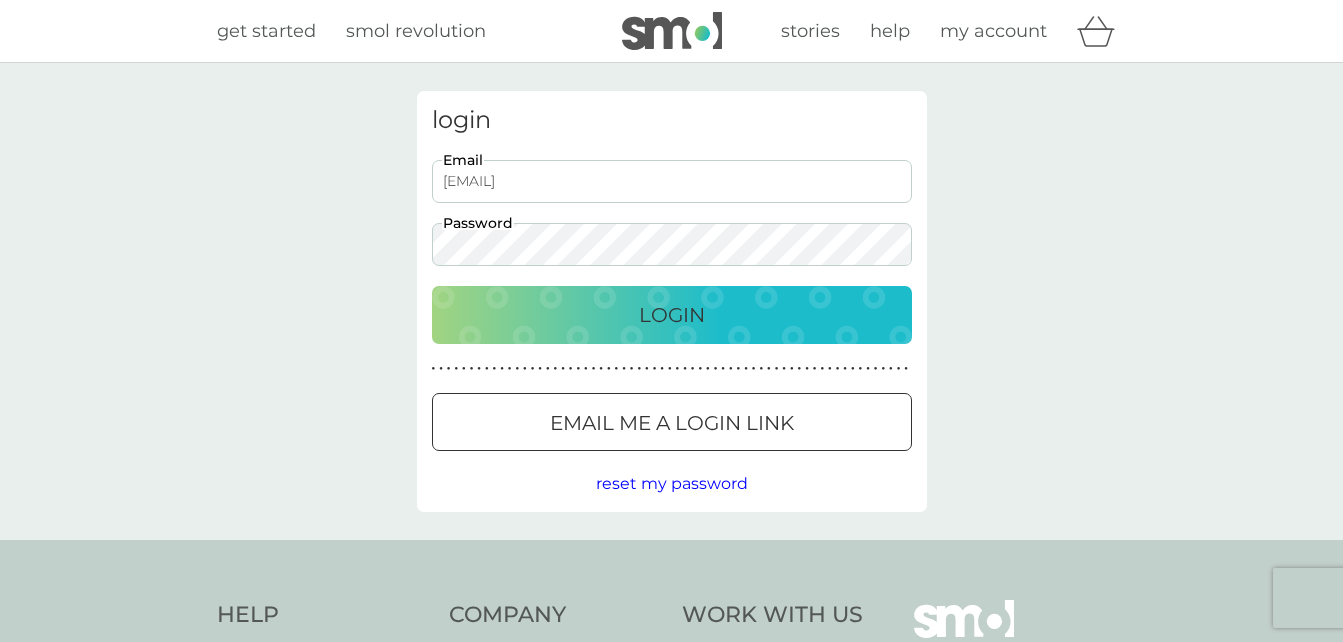 scroll, scrollTop: 0, scrollLeft: 0, axis: both 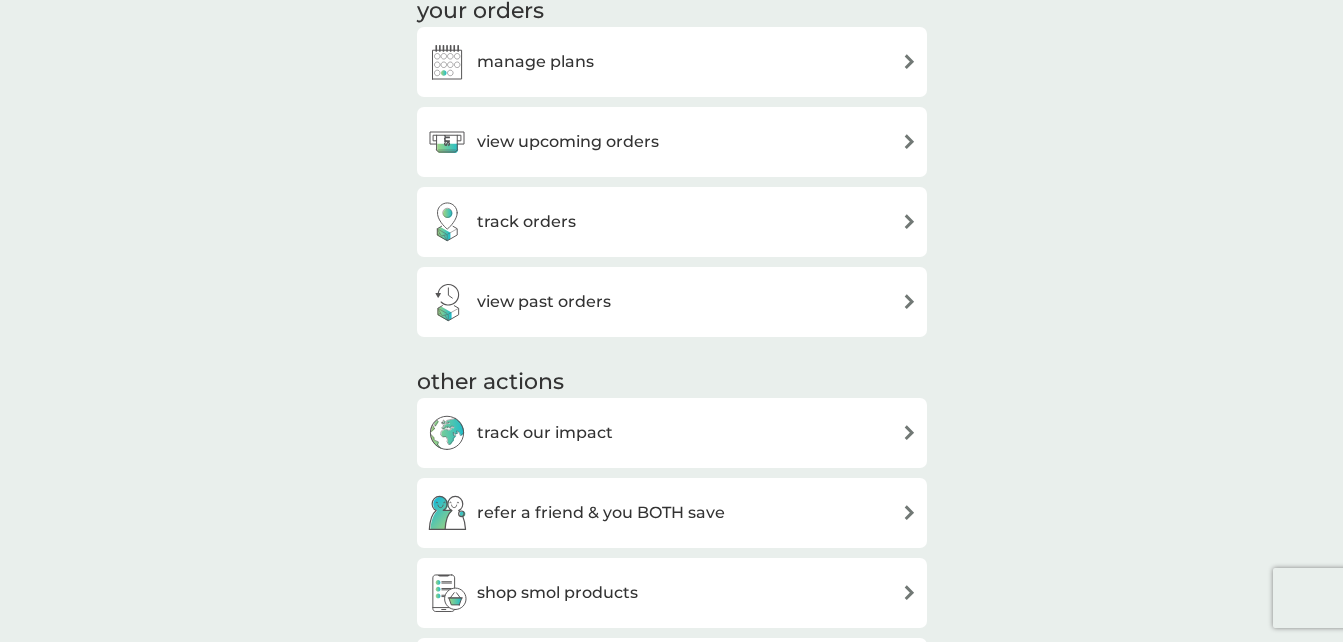 click on "view upcoming orders" at bounding box center (568, 142) 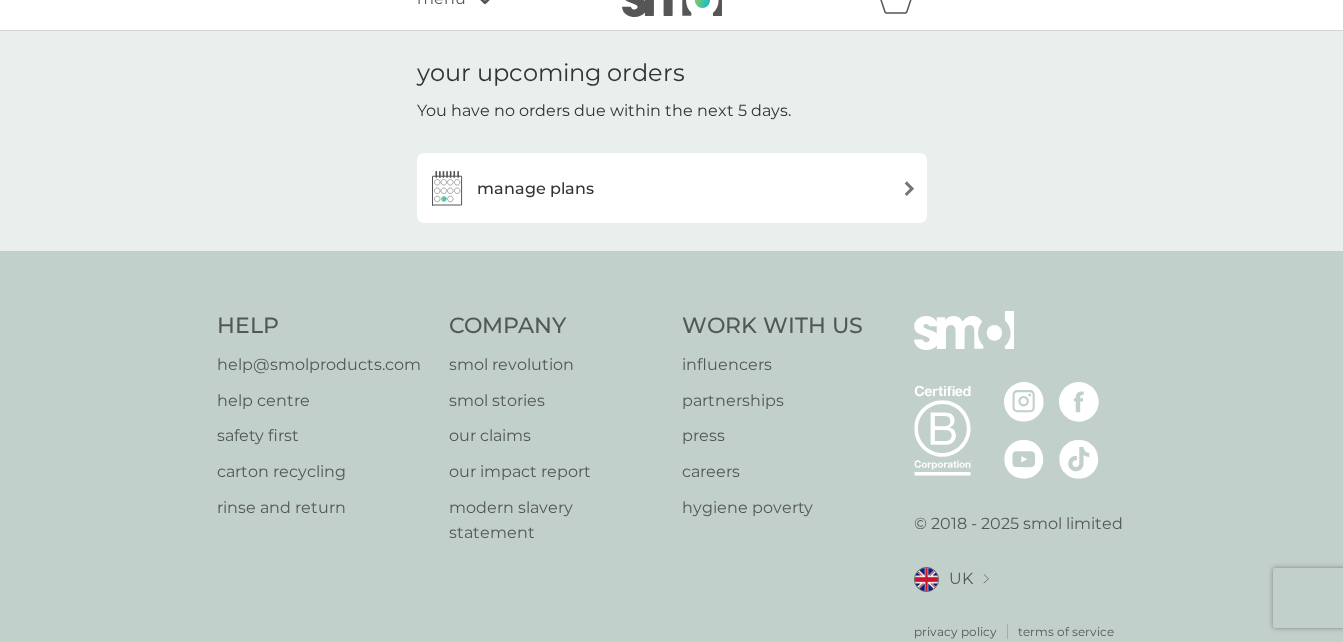 scroll, scrollTop: 0, scrollLeft: 0, axis: both 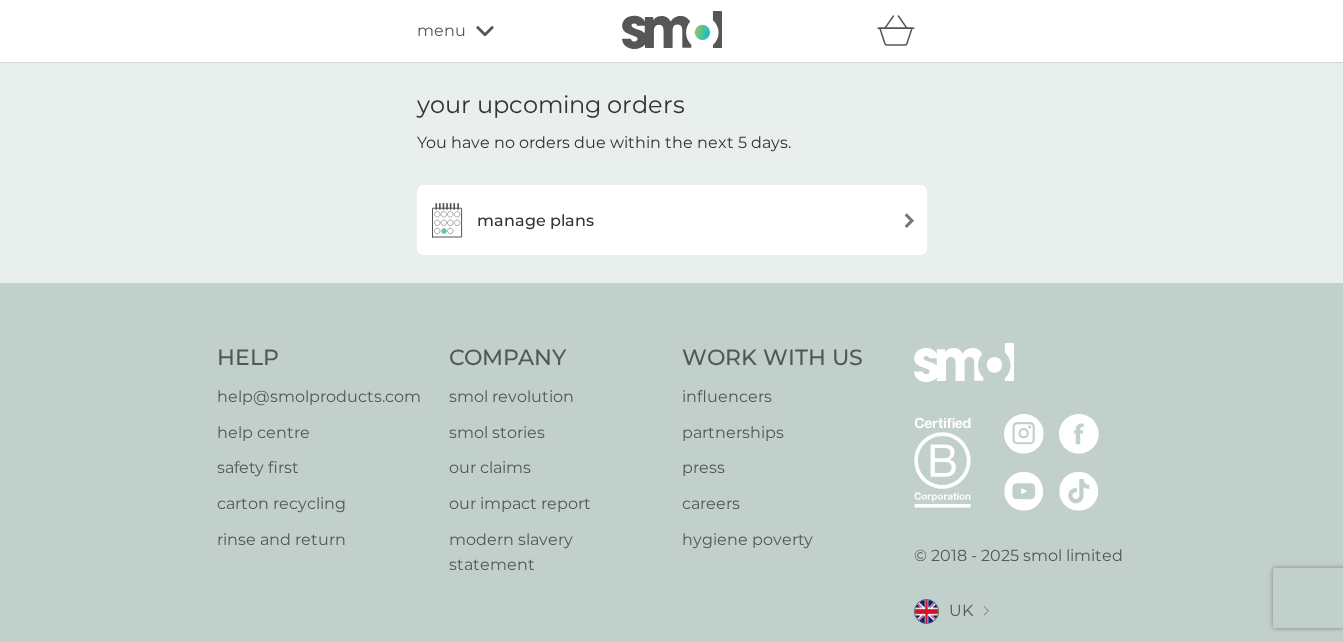 click on "manage plans" at bounding box center (535, 221) 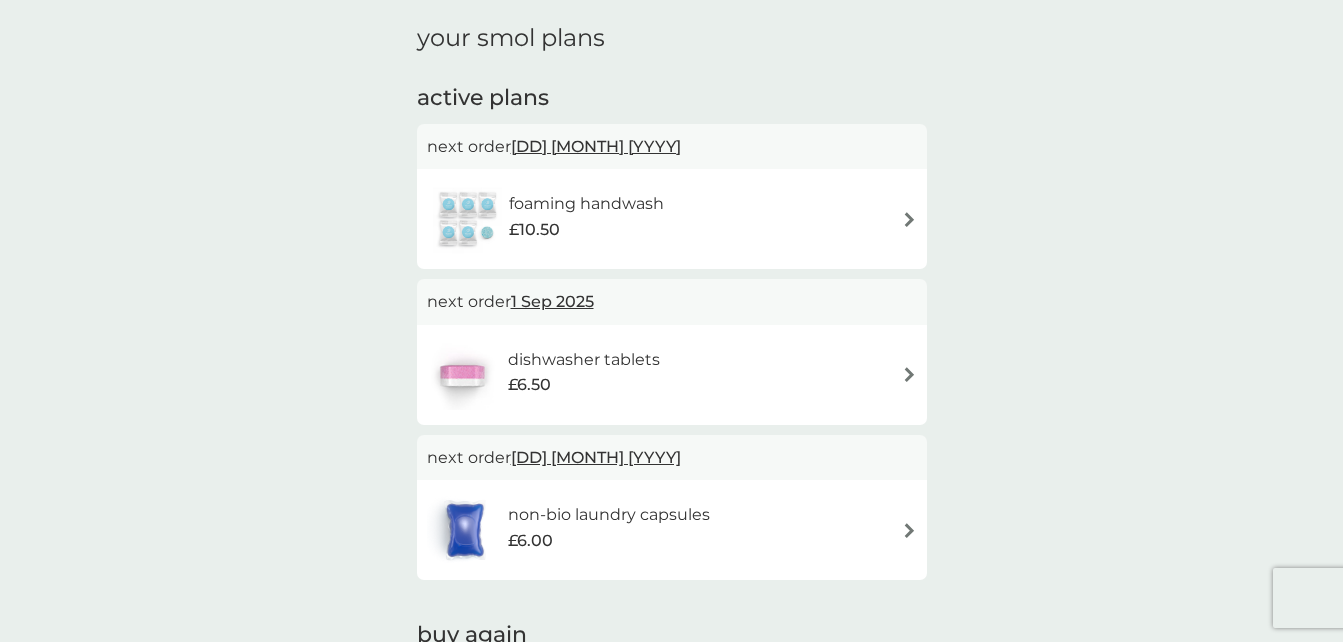 scroll, scrollTop: 100, scrollLeft: 0, axis: vertical 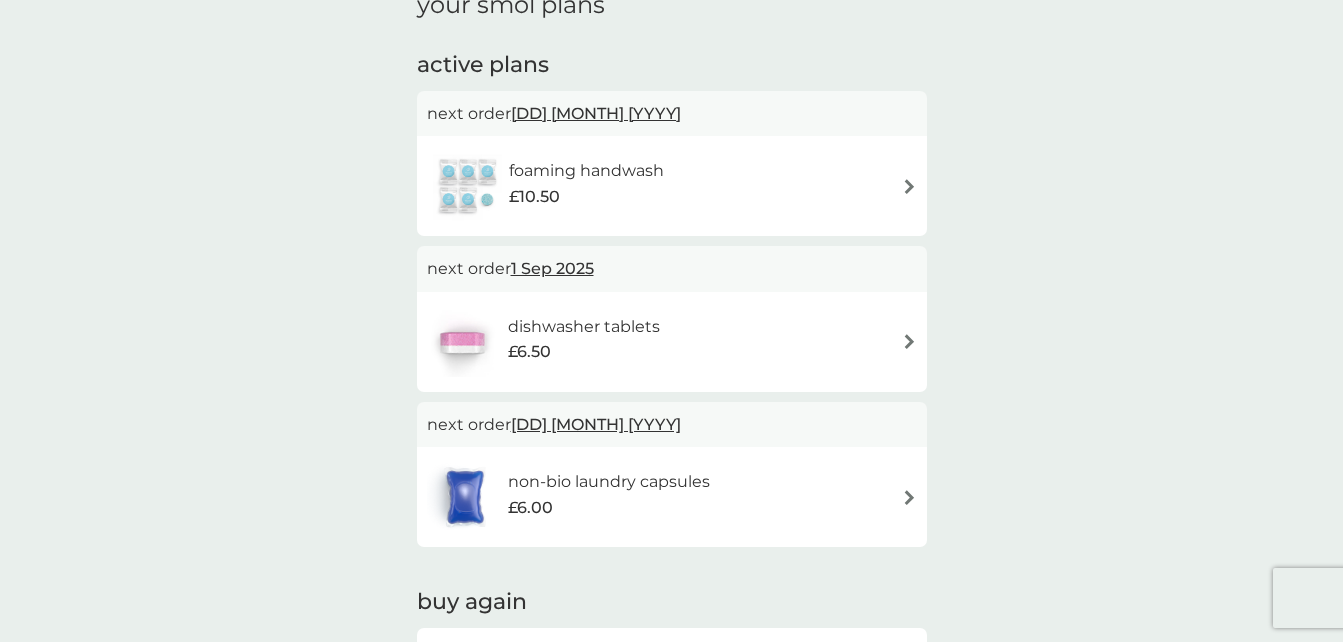 click on "dishwasher tablets £6.50" at bounding box center [672, 342] 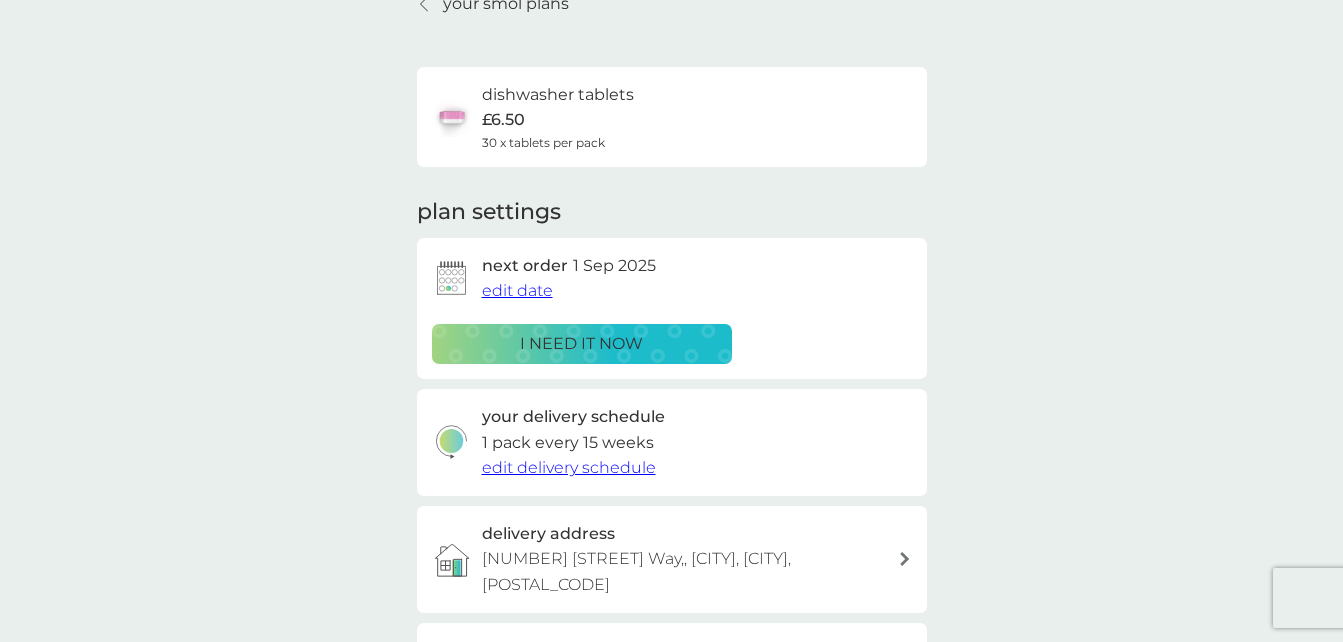 scroll, scrollTop: 0, scrollLeft: 0, axis: both 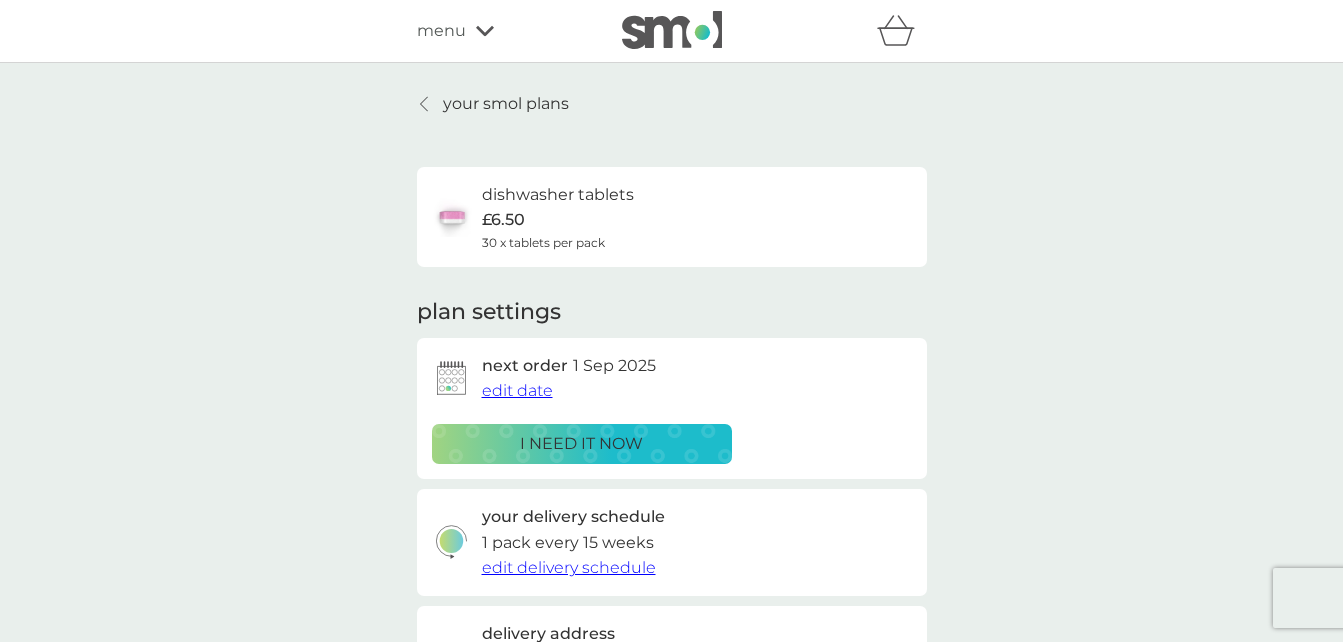 click on "edit date" at bounding box center (517, 390) 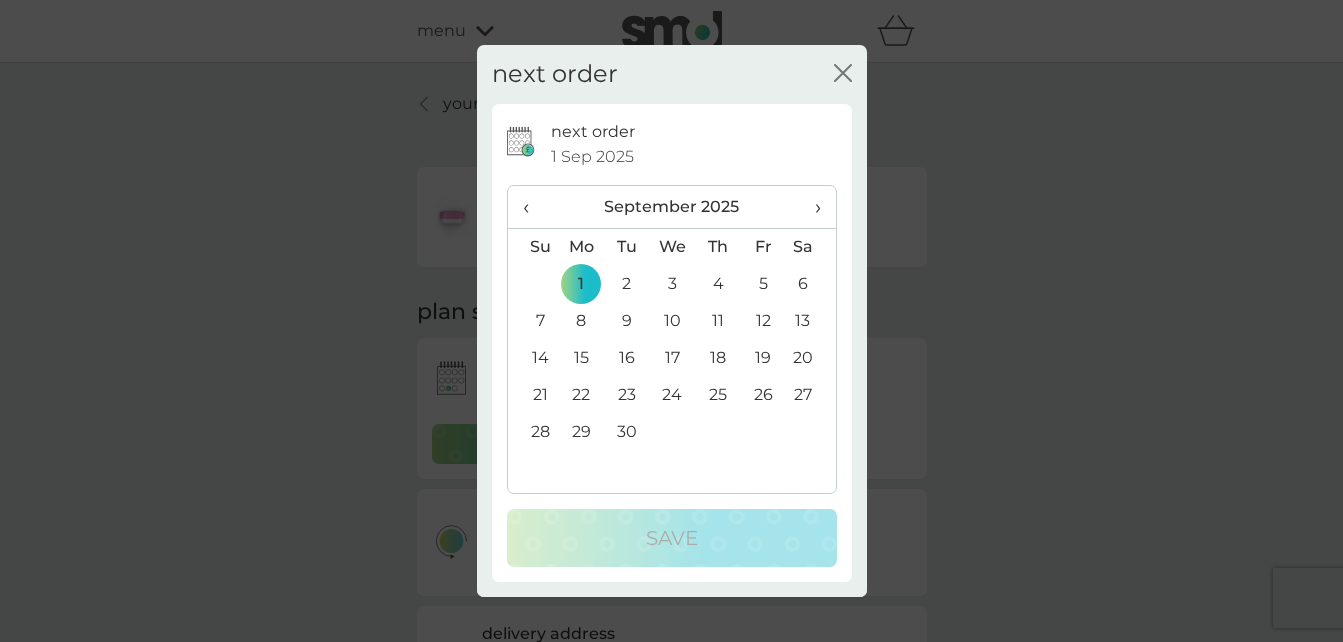 click on "‹" at bounding box center [533, 207] 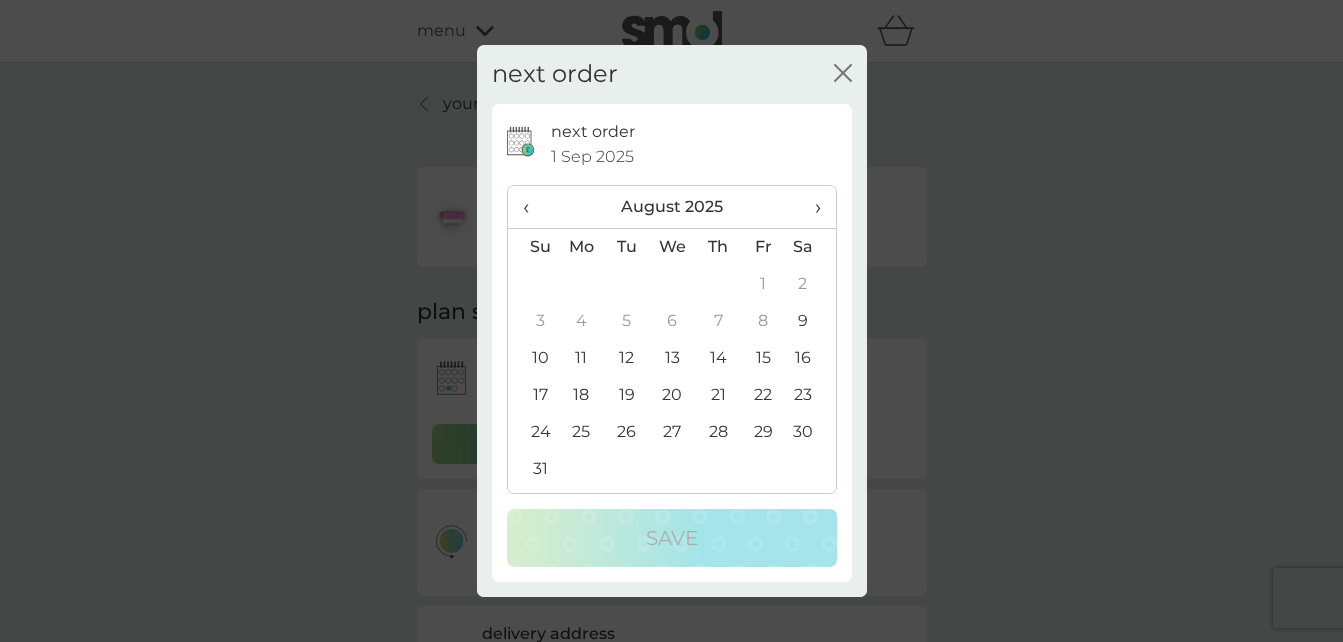 click on "13" at bounding box center (672, 358) 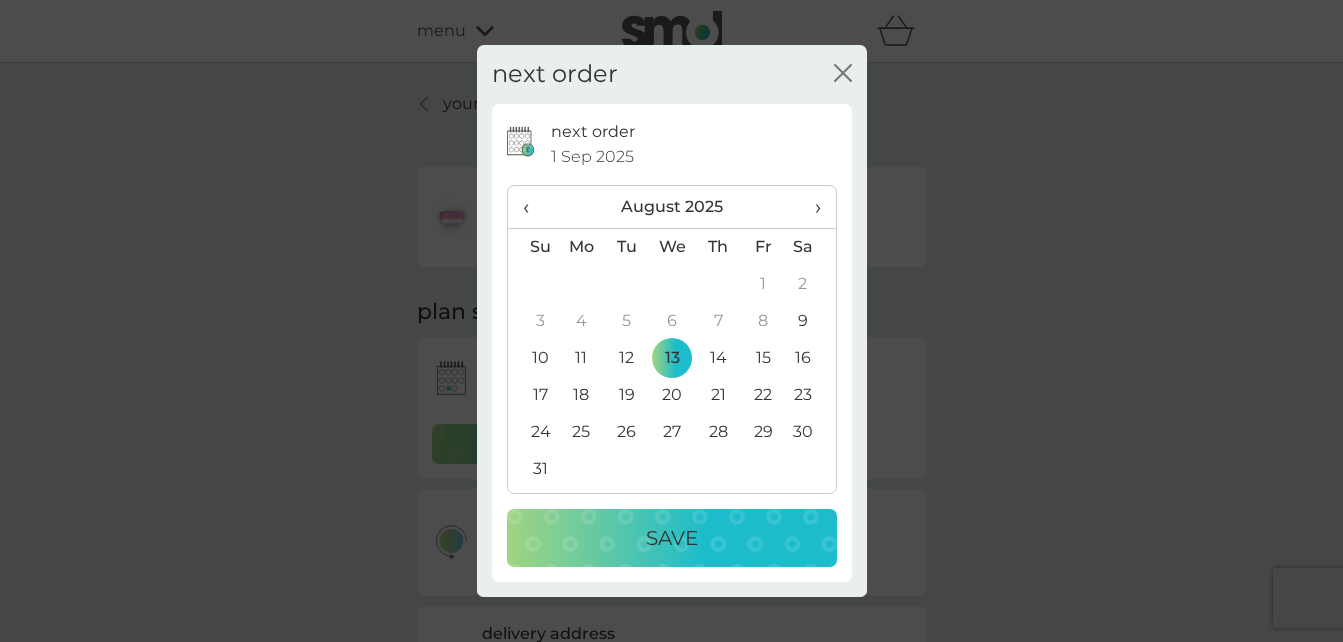 click on "Save" at bounding box center [672, 538] 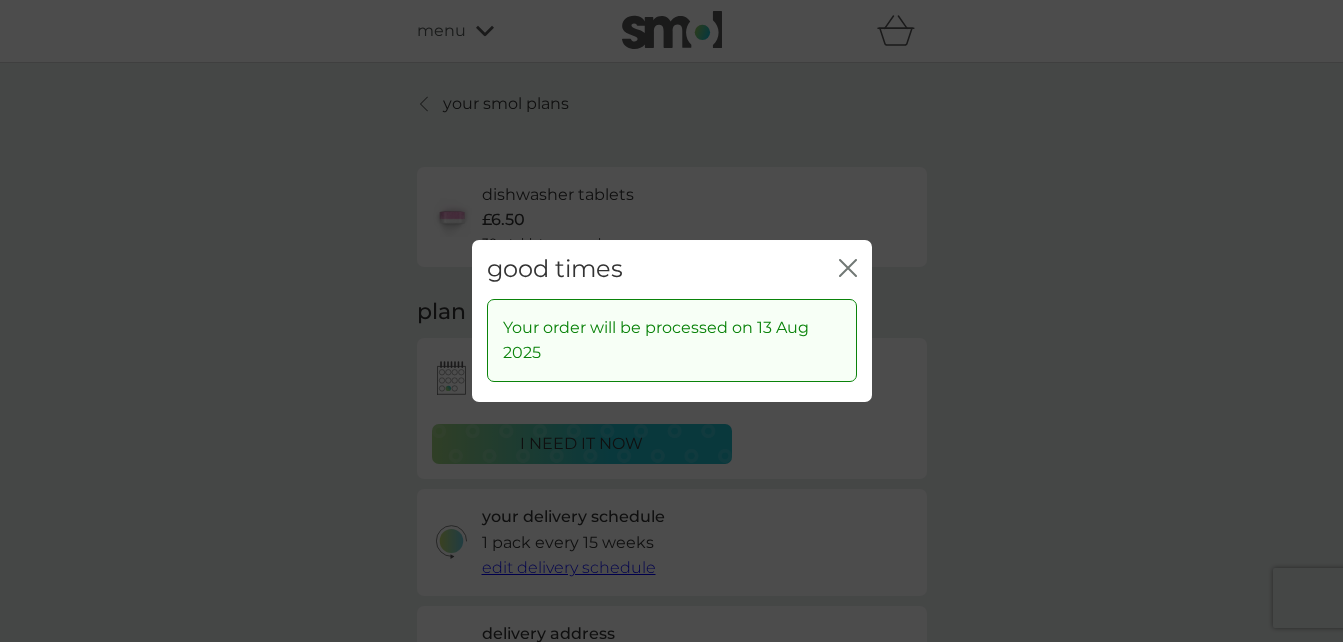 click 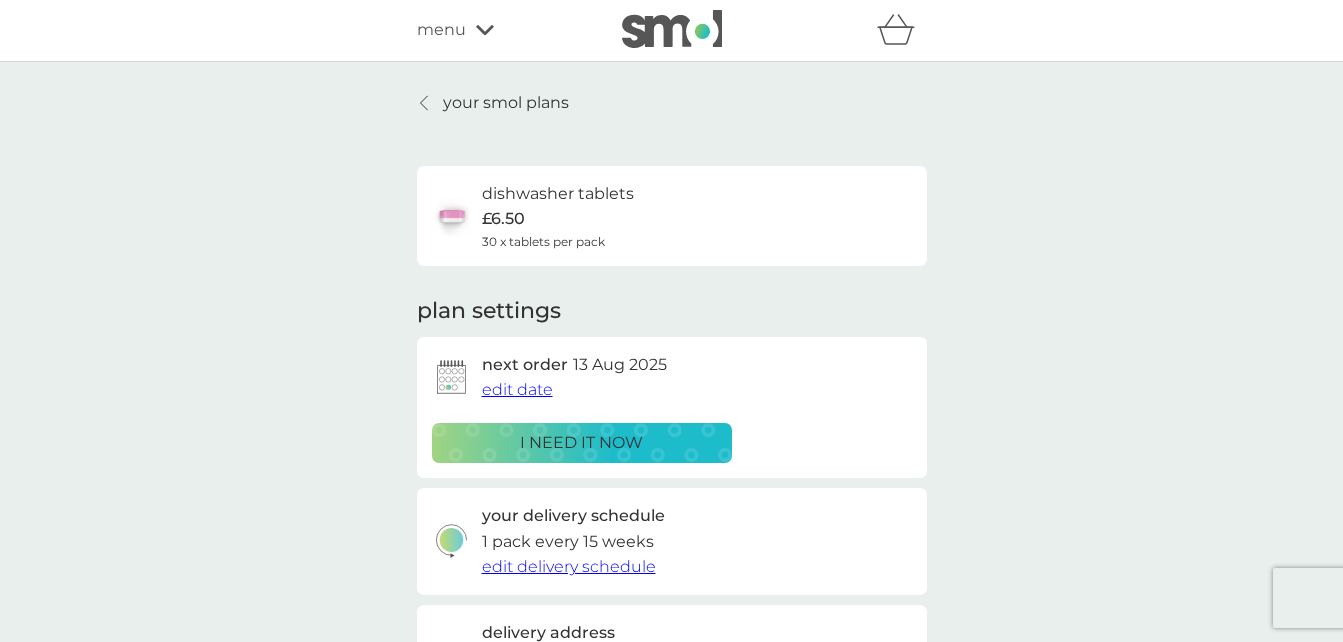 scroll, scrollTop: 0, scrollLeft: 0, axis: both 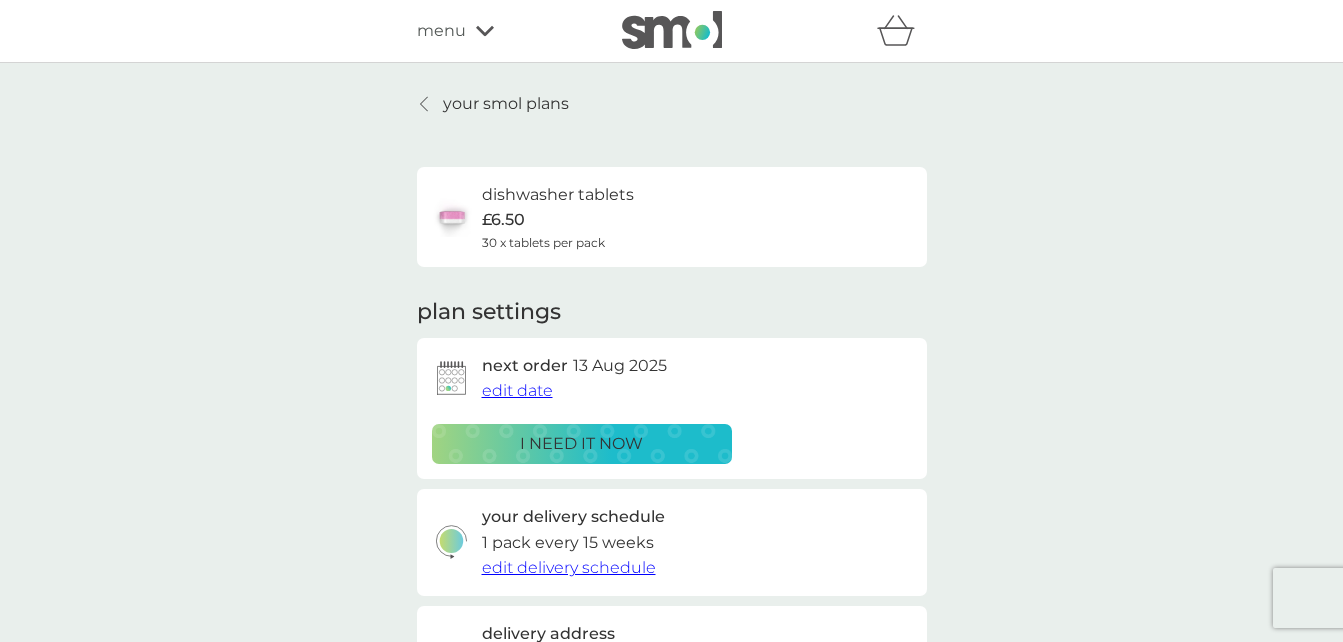 click on "your smol plans" at bounding box center [506, 104] 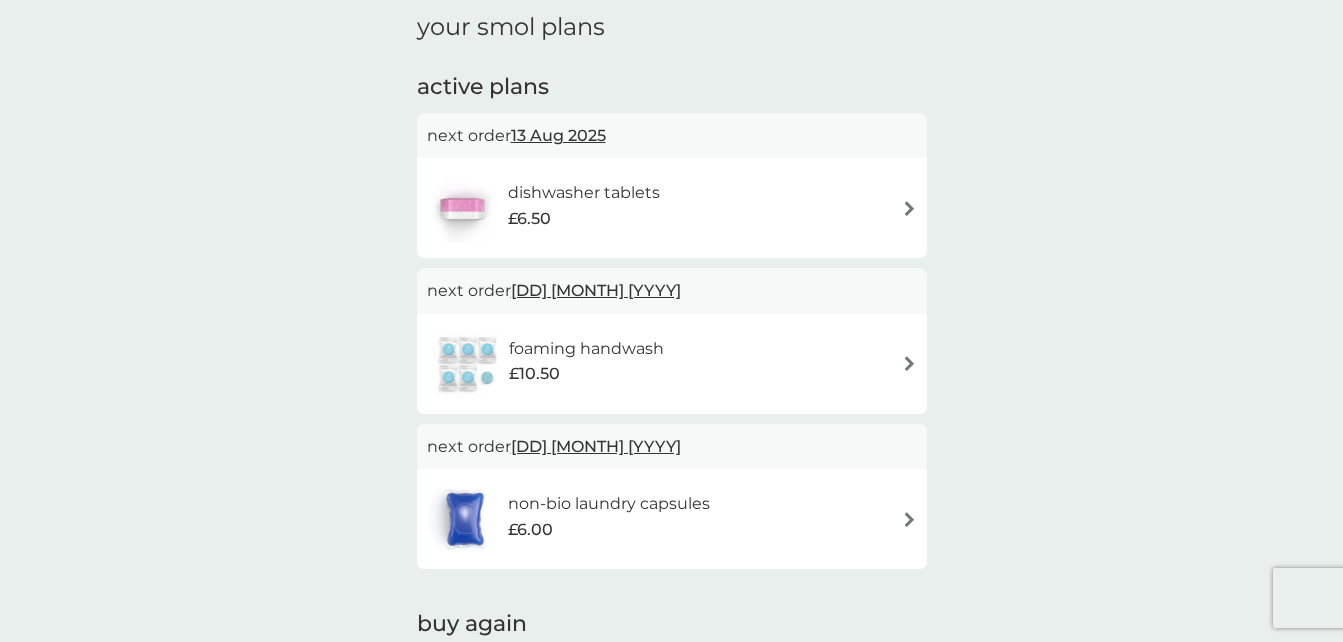 scroll, scrollTop: 0, scrollLeft: 0, axis: both 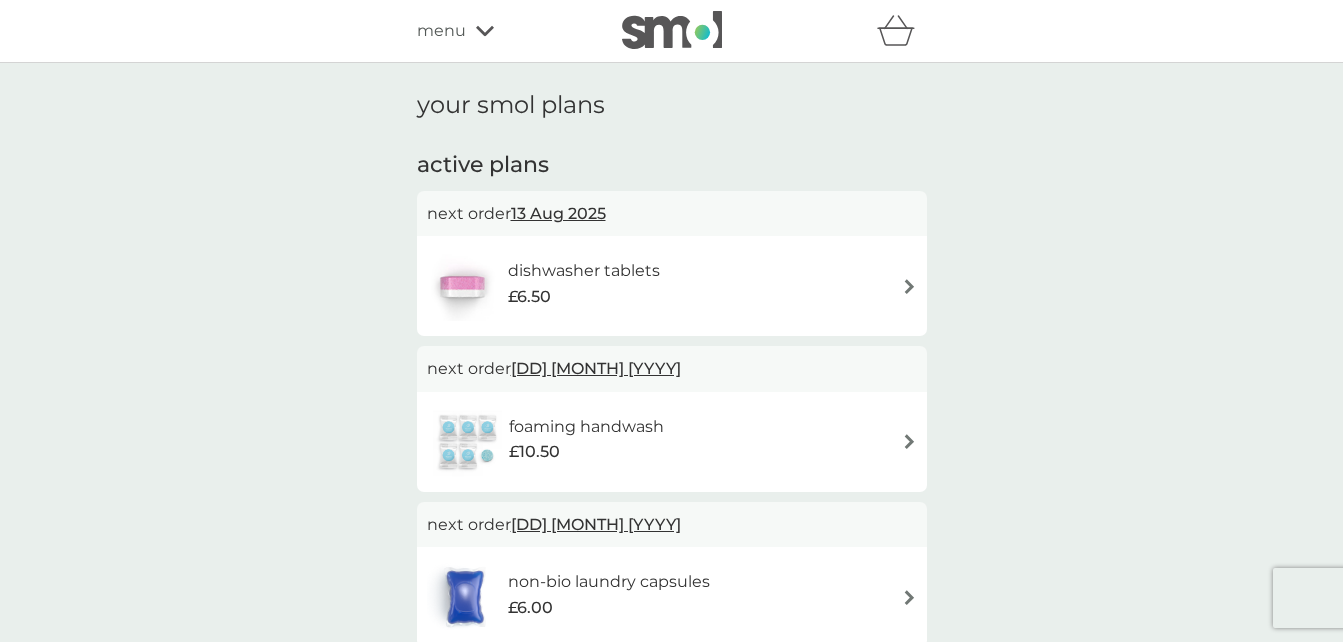 click on "menu" at bounding box center [441, 31] 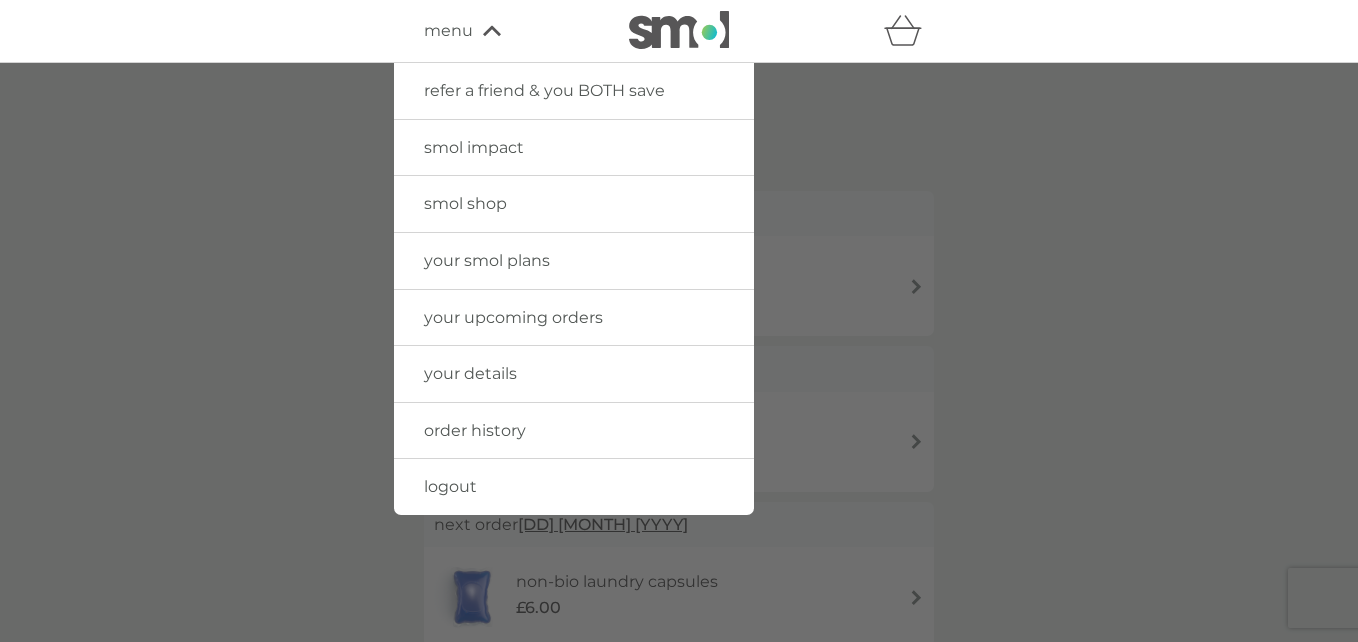 click on "smol shop" at bounding box center (465, 203) 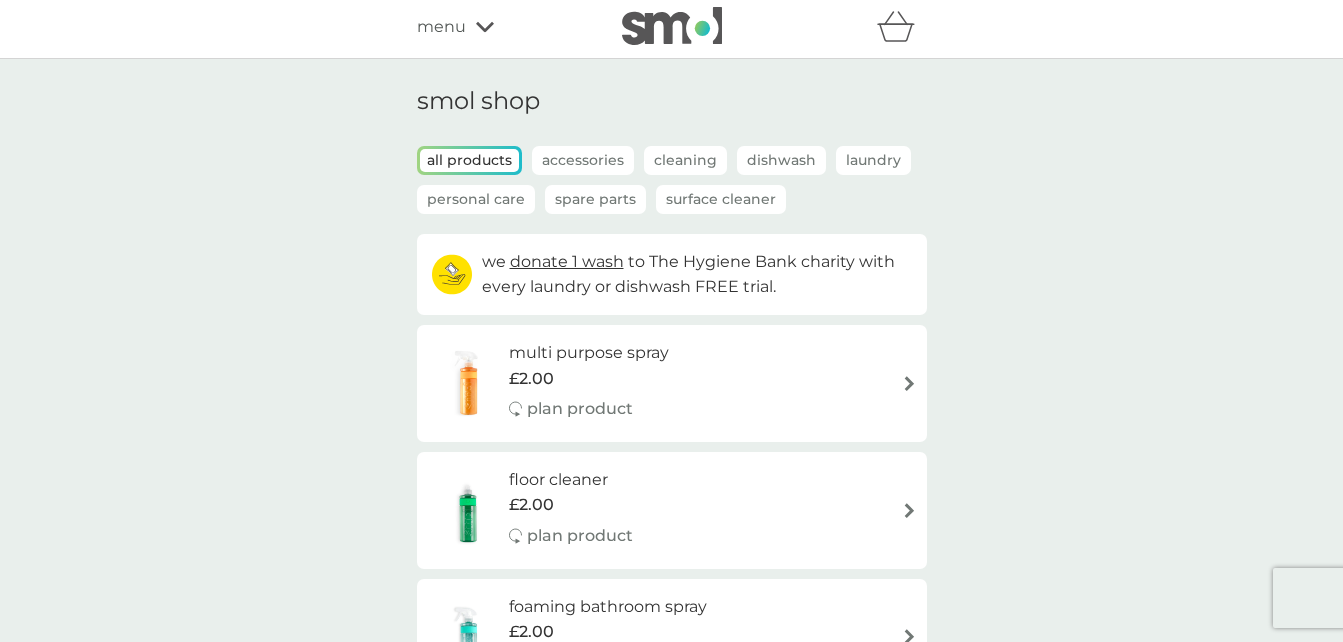 scroll, scrollTop: 0, scrollLeft: 0, axis: both 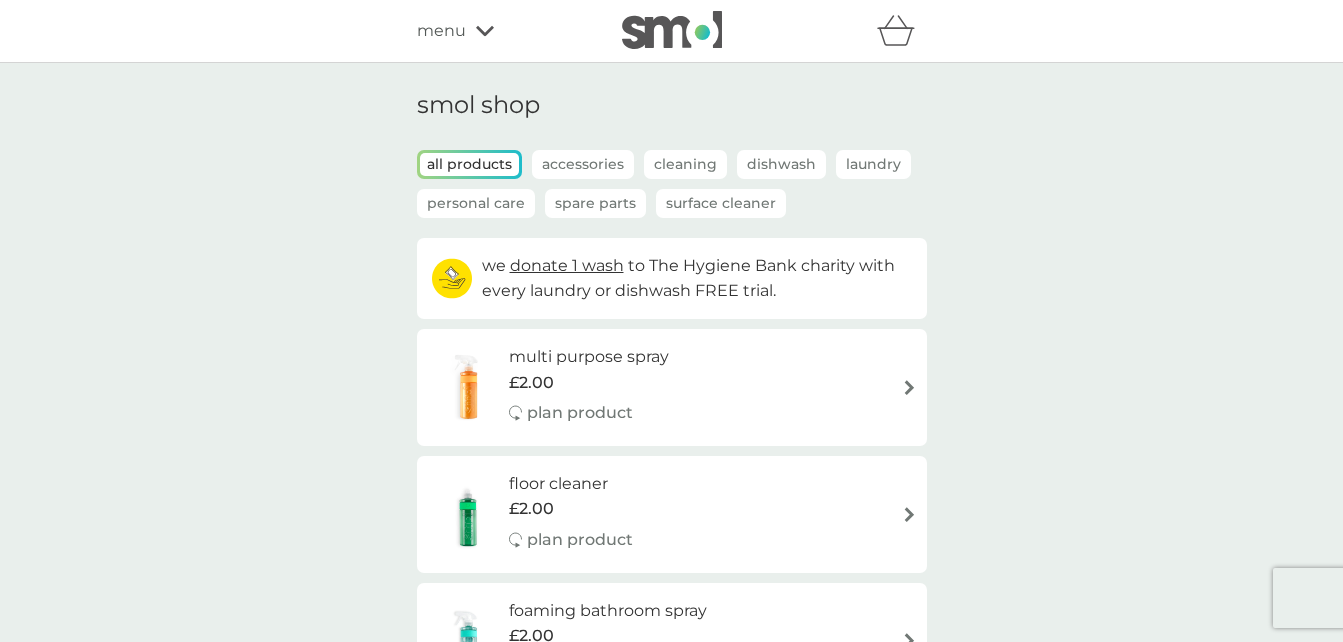 click on "Personal Care" at bounding box center (476, 203) 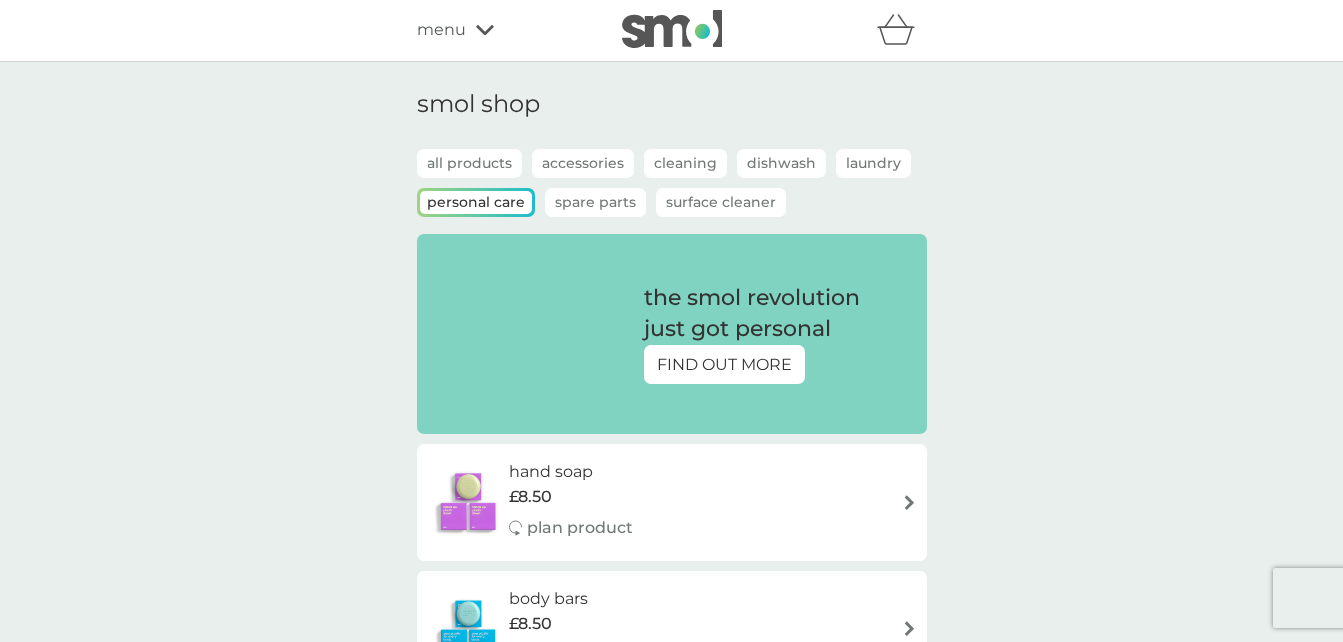scroll, scrollTop: 0, scrollLeft: 0, axis: both 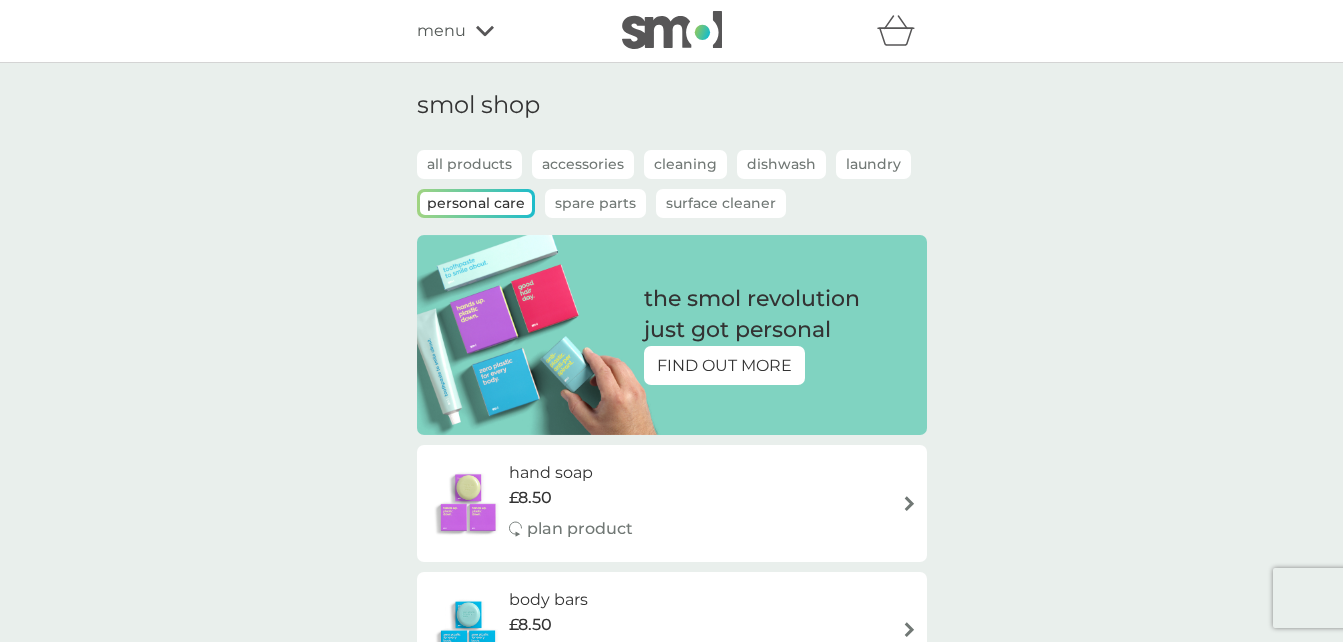 click on "Accessories" at bounding box center (583, 164) 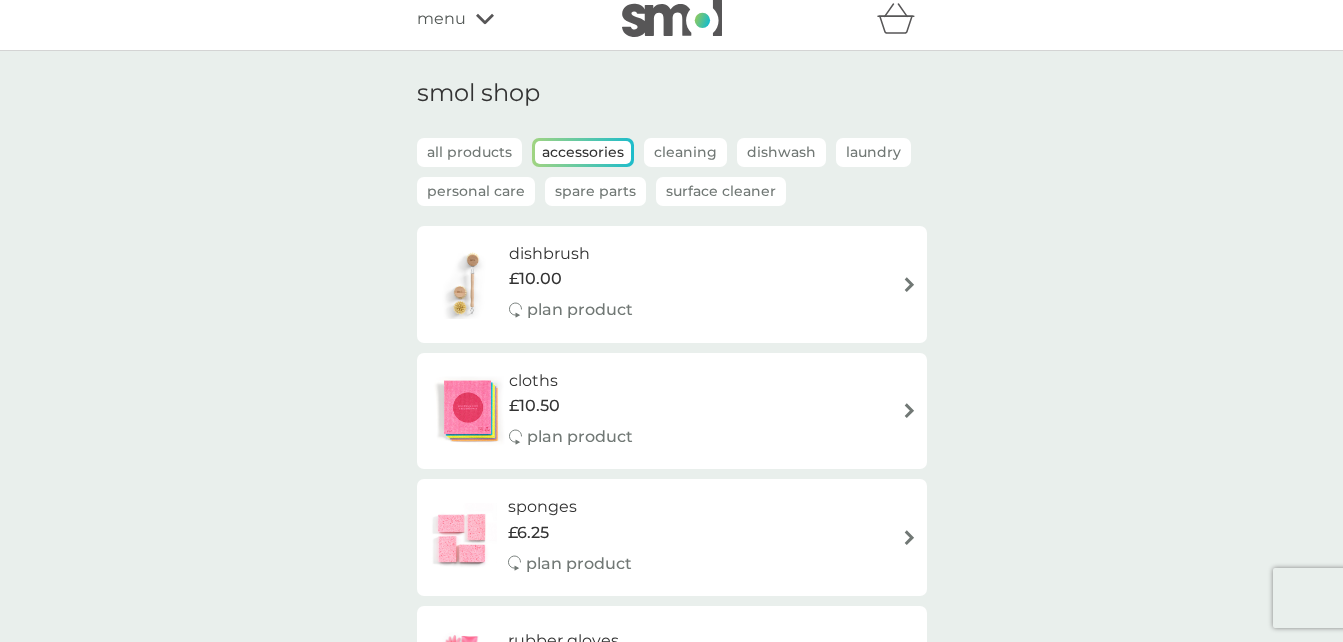 scroll, scrollTop: 0, scrollLeft: 0, axis: both 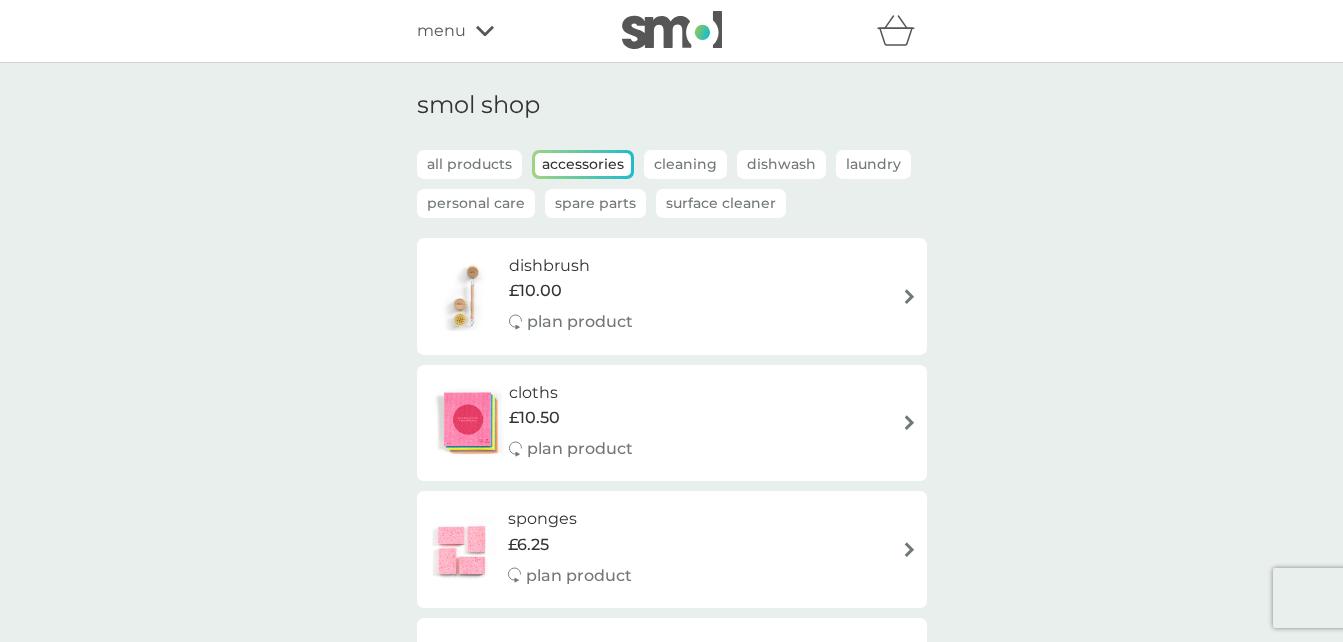 click on "Spare Parts" at bounding box center [595, 203] 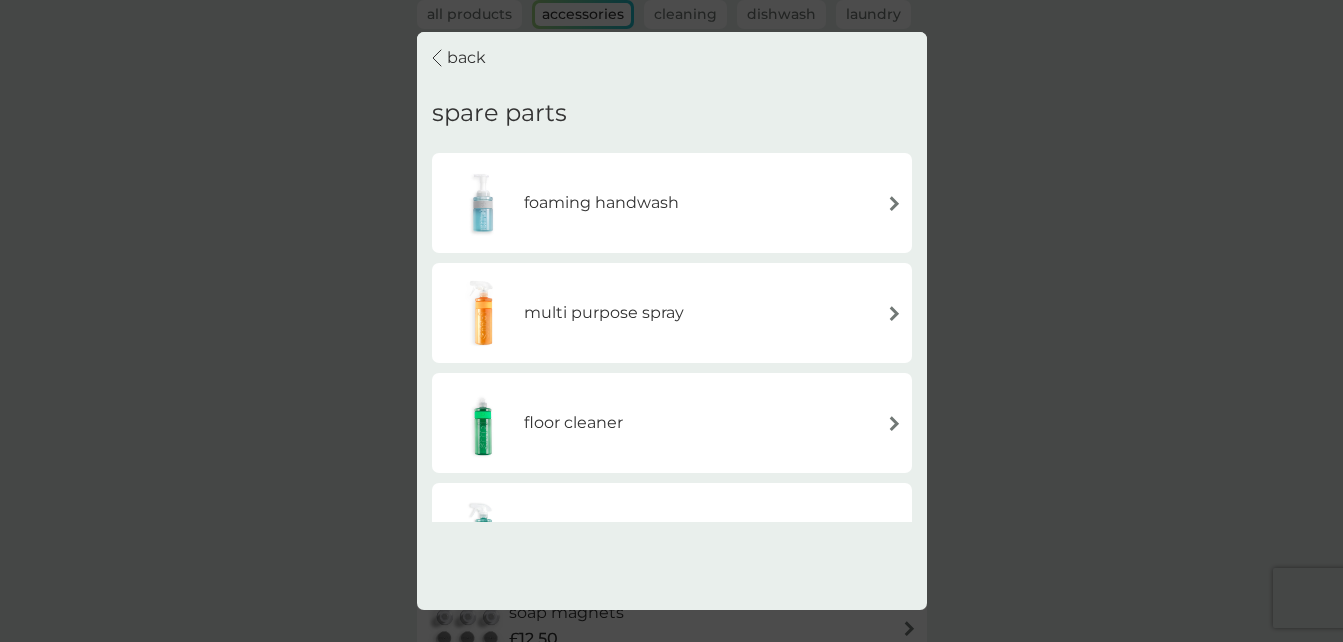 scroll, scrollTop: 200, scrollLeft: 0, axis: vertical 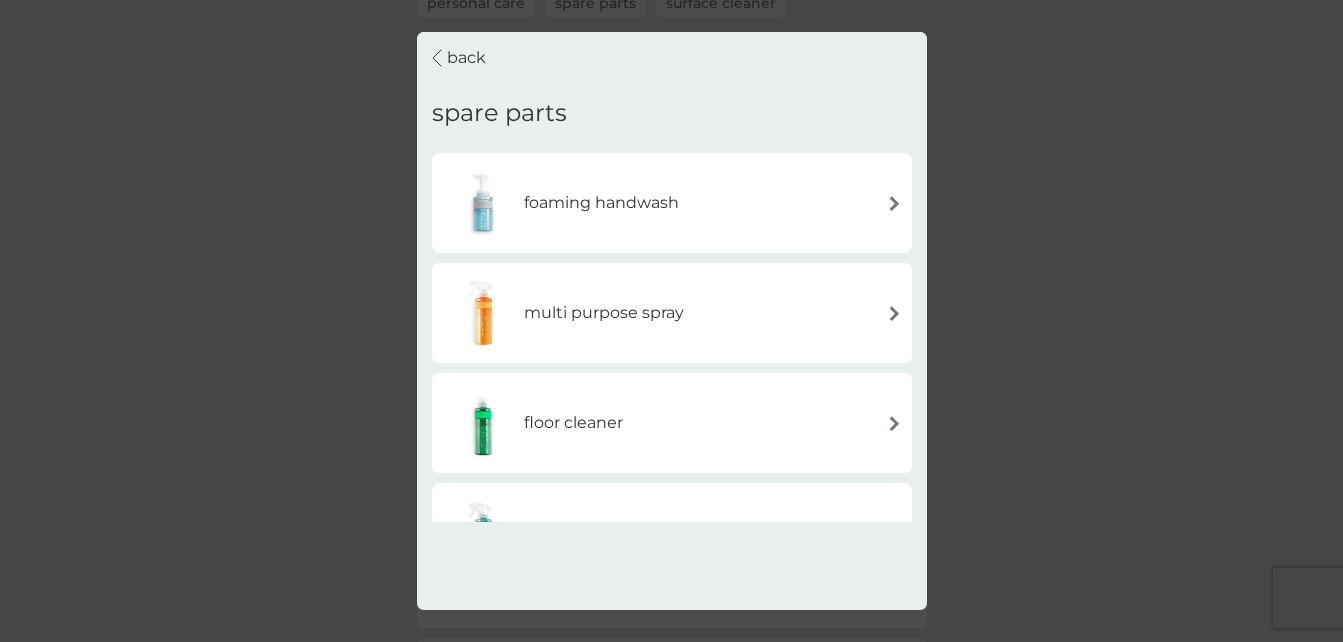 click on "foaming handwash" at bounding box center (601, 203) 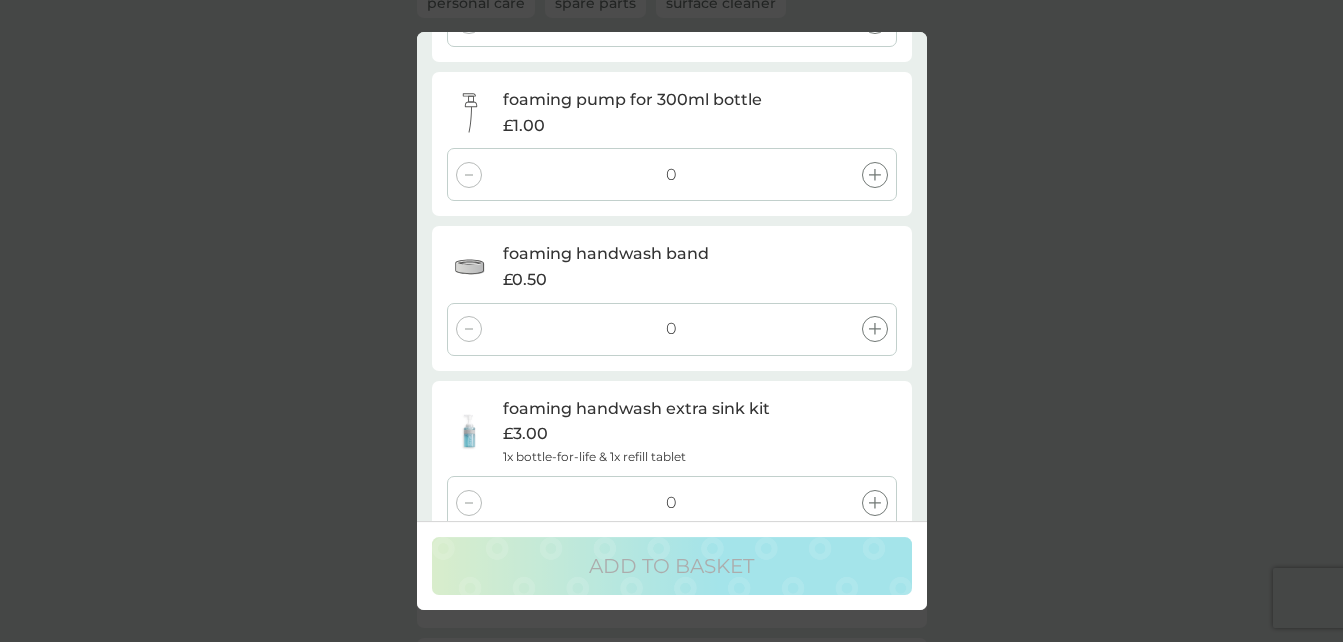 scroll, scrollTop: 278, scrollLeft: 0, axis: vertical 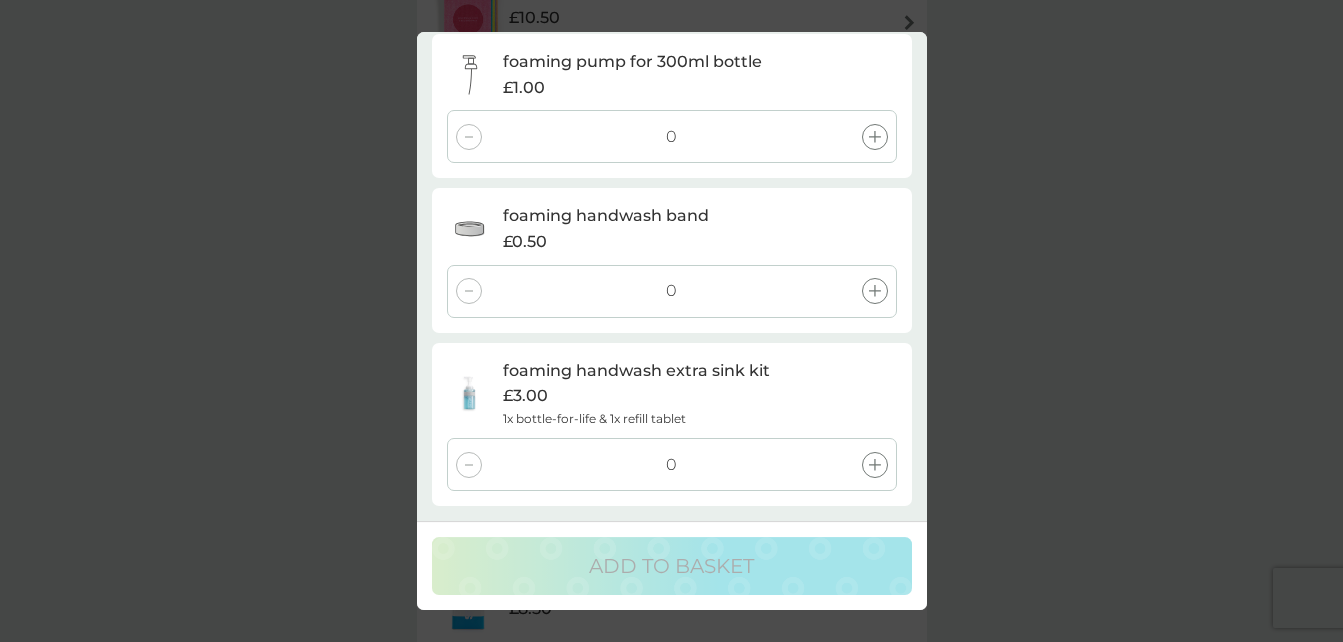 click 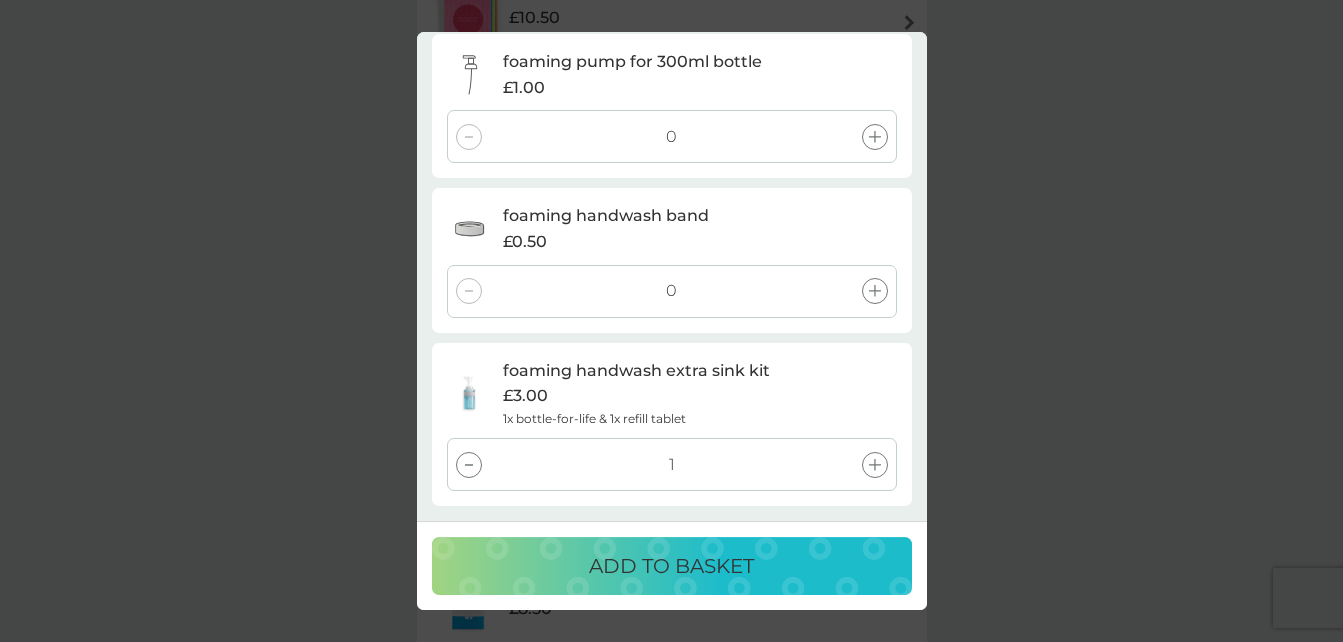 click on "ADD TO BASKET" at bounding box center [671, 566] 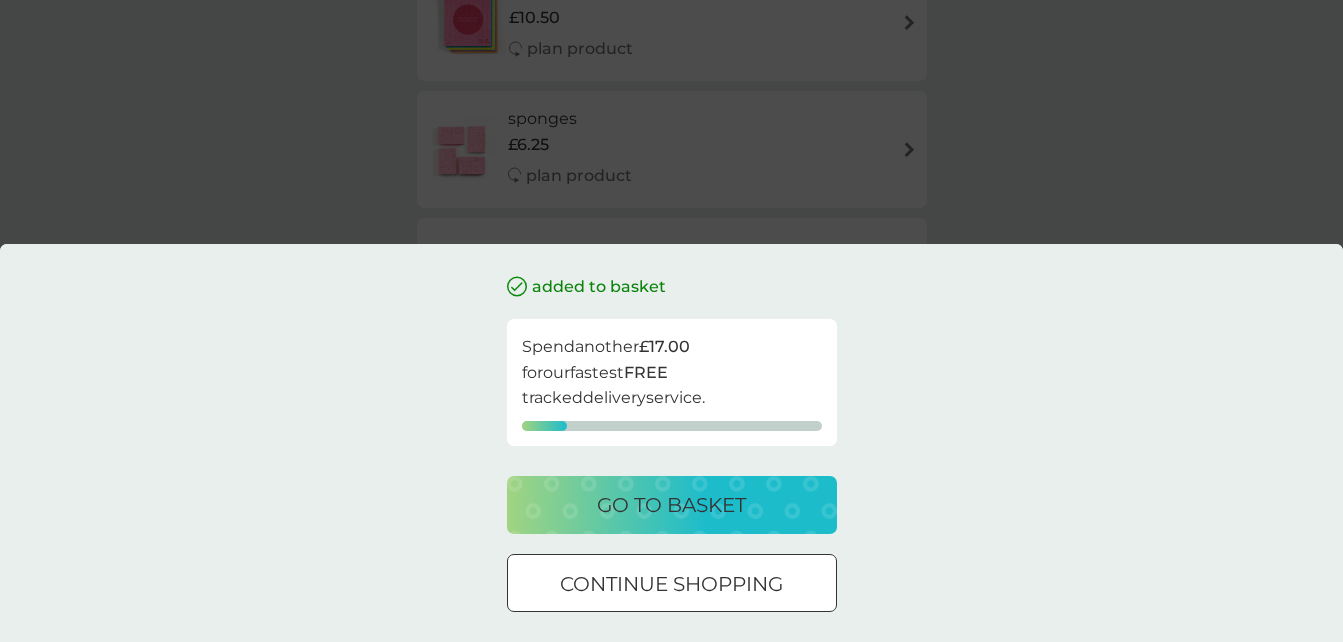 click on "go to basket" at bounding box center [671, 505] 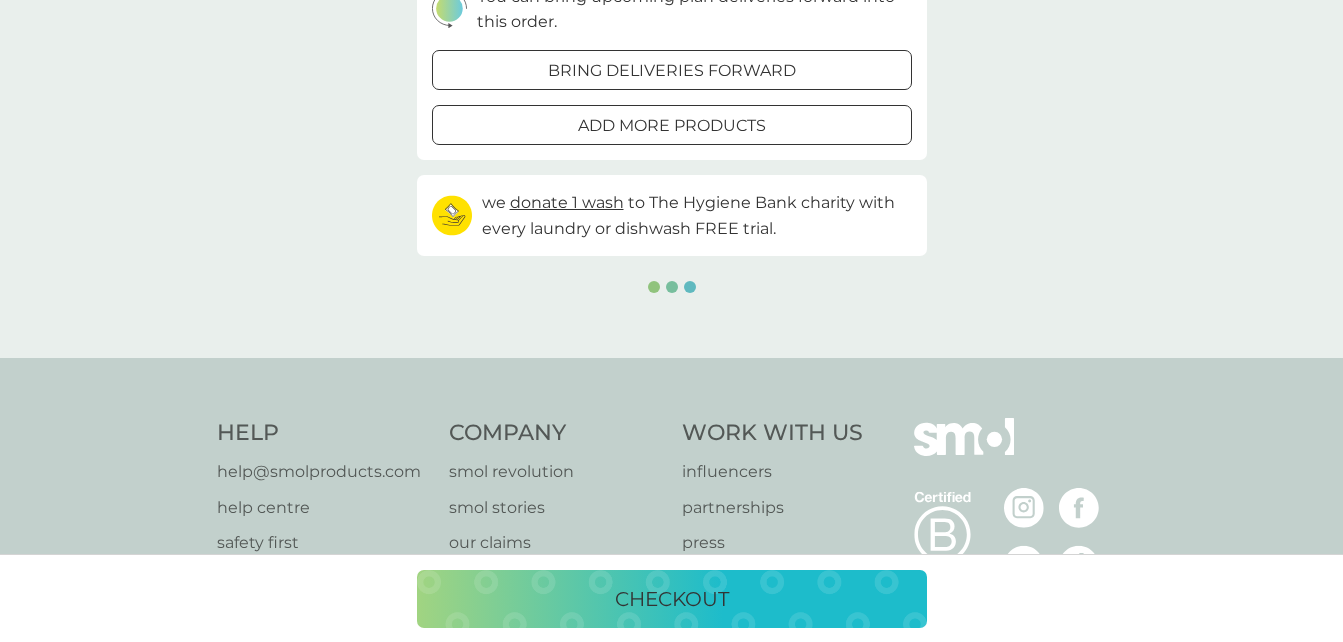 scroll, scrollTop: 0, scrollLeft: 0, axis: both 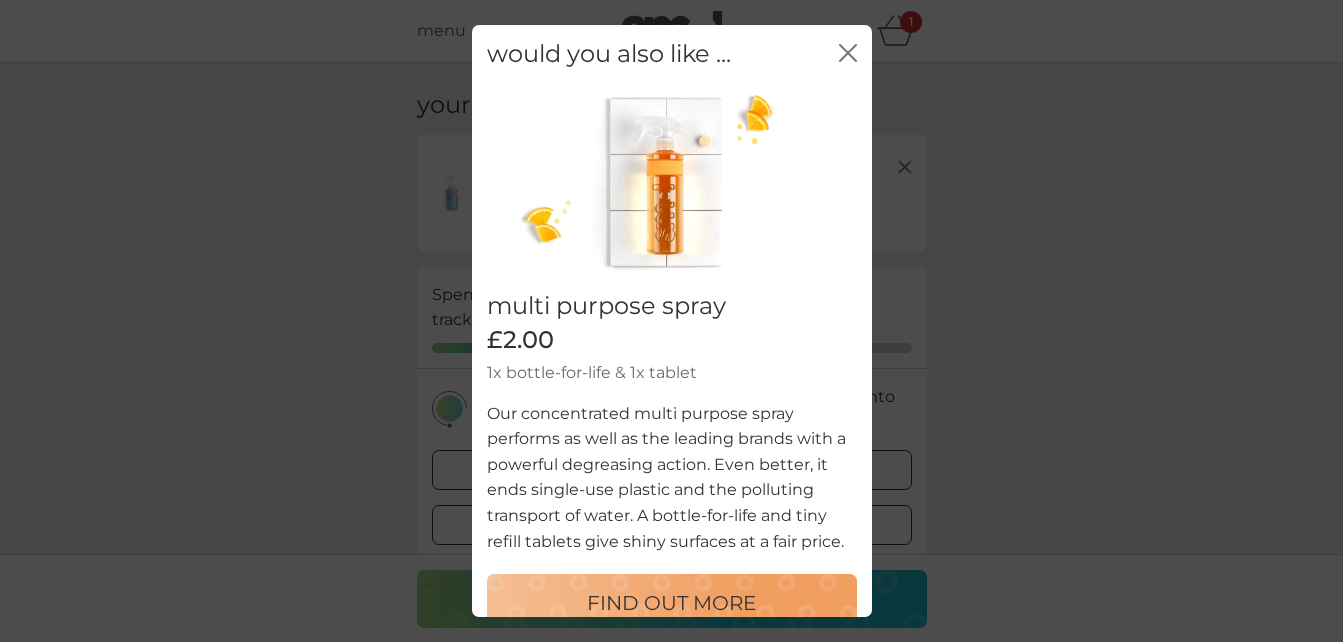 click 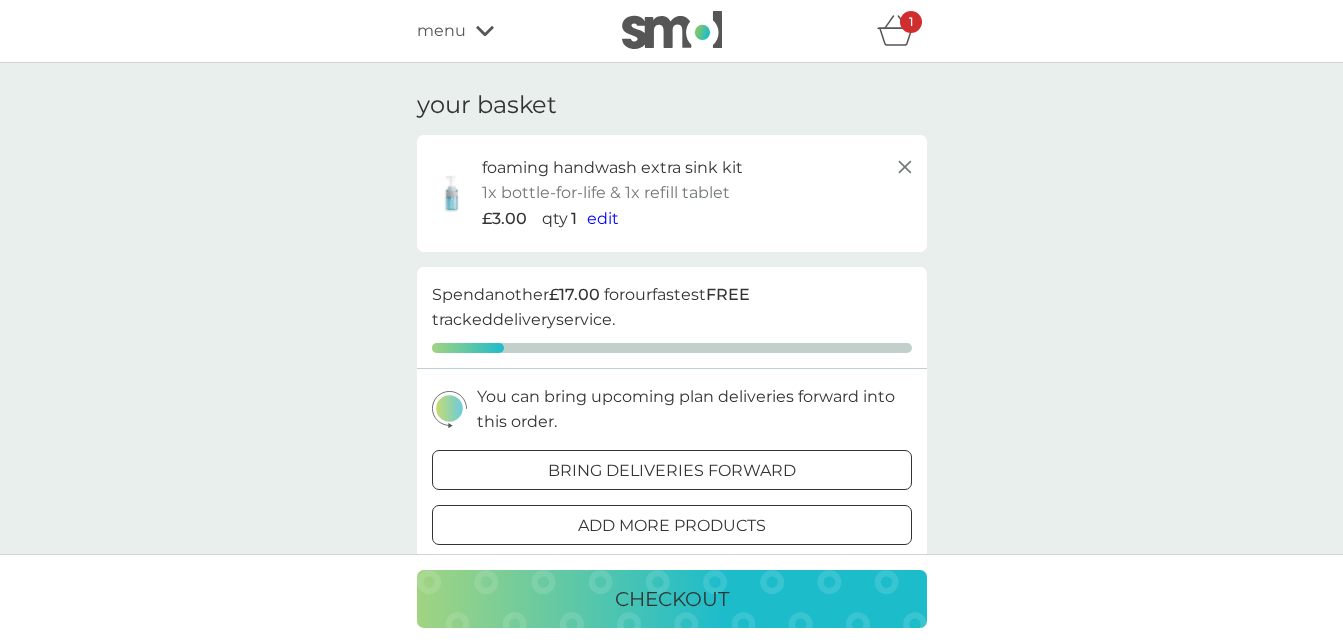 click on "1" at bounding box center (911, 22) 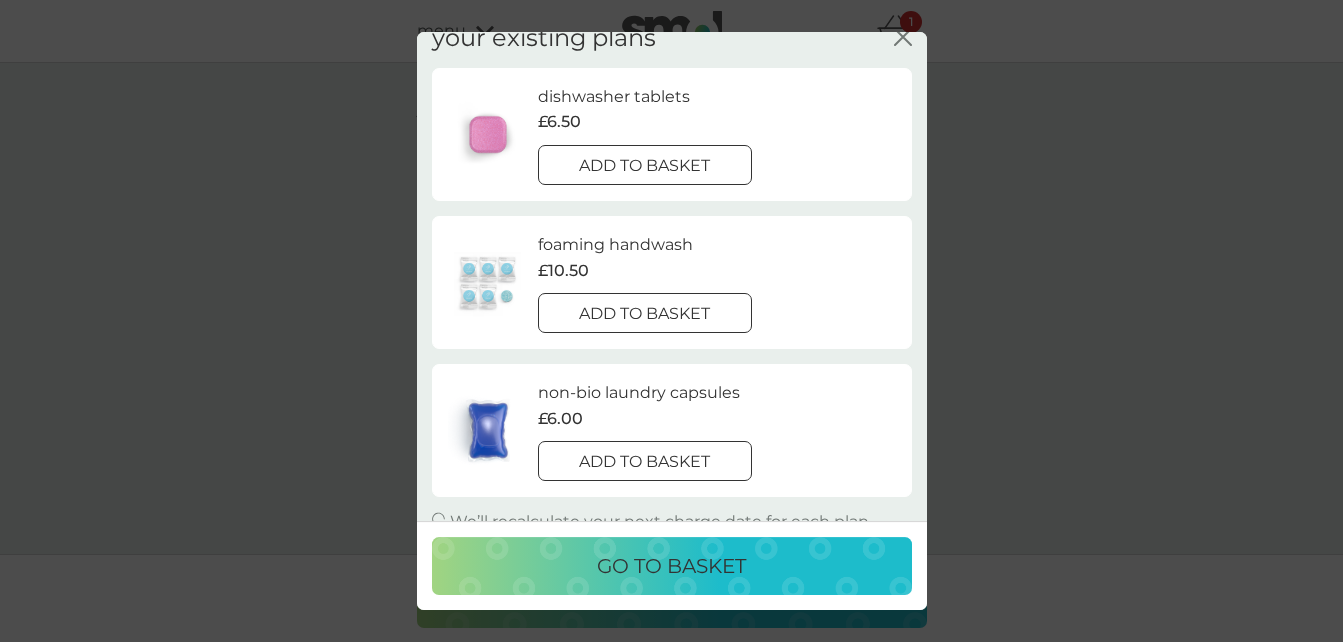 scroll, scrollTop: 0, scrollLeft: 0, axis: both 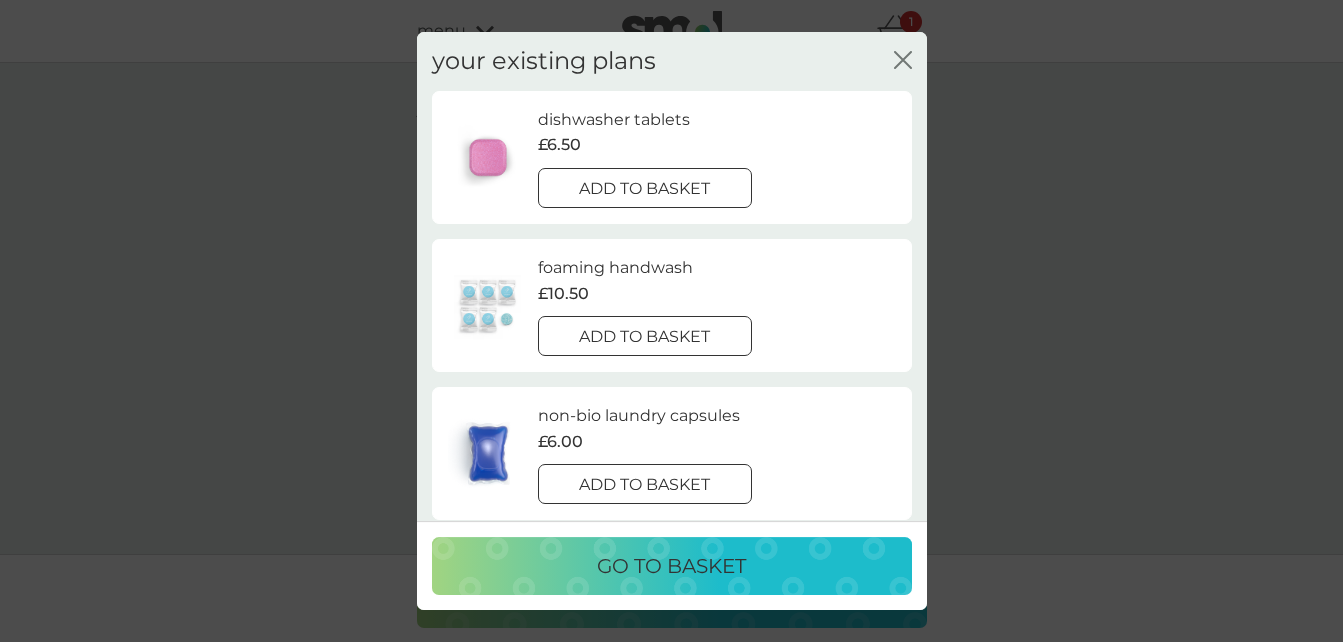 click at bounding box center (645, 188) 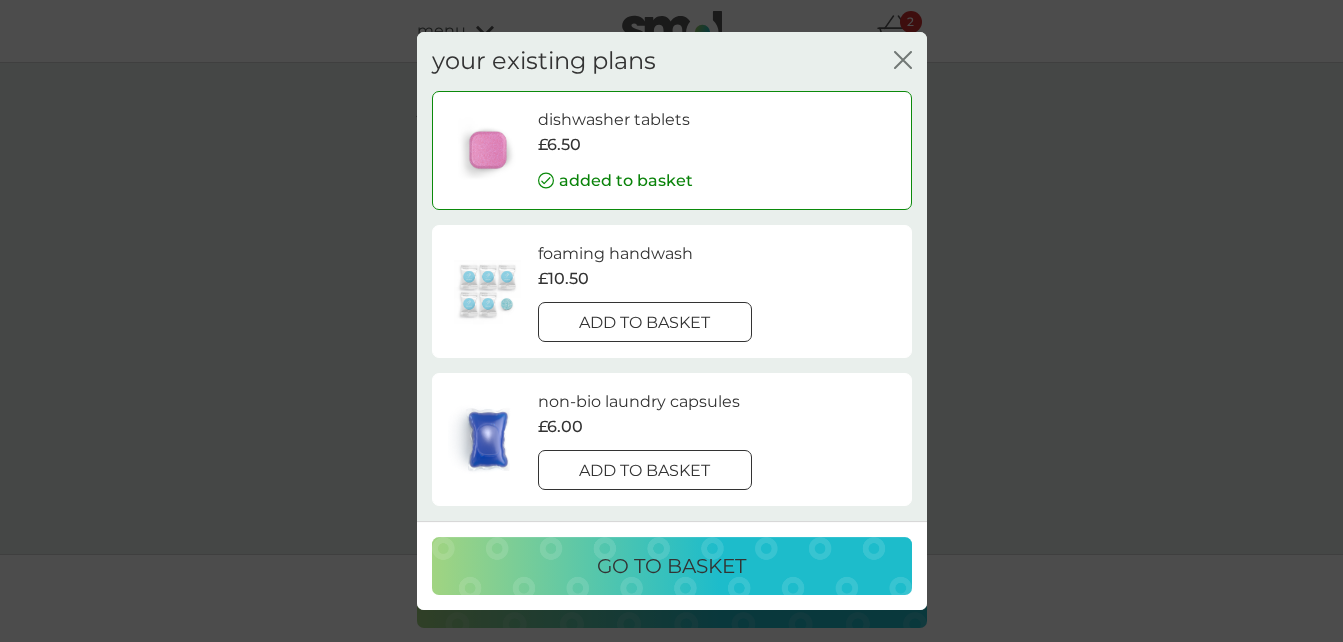 click on "go to basket" at bounding box center (671, 566) 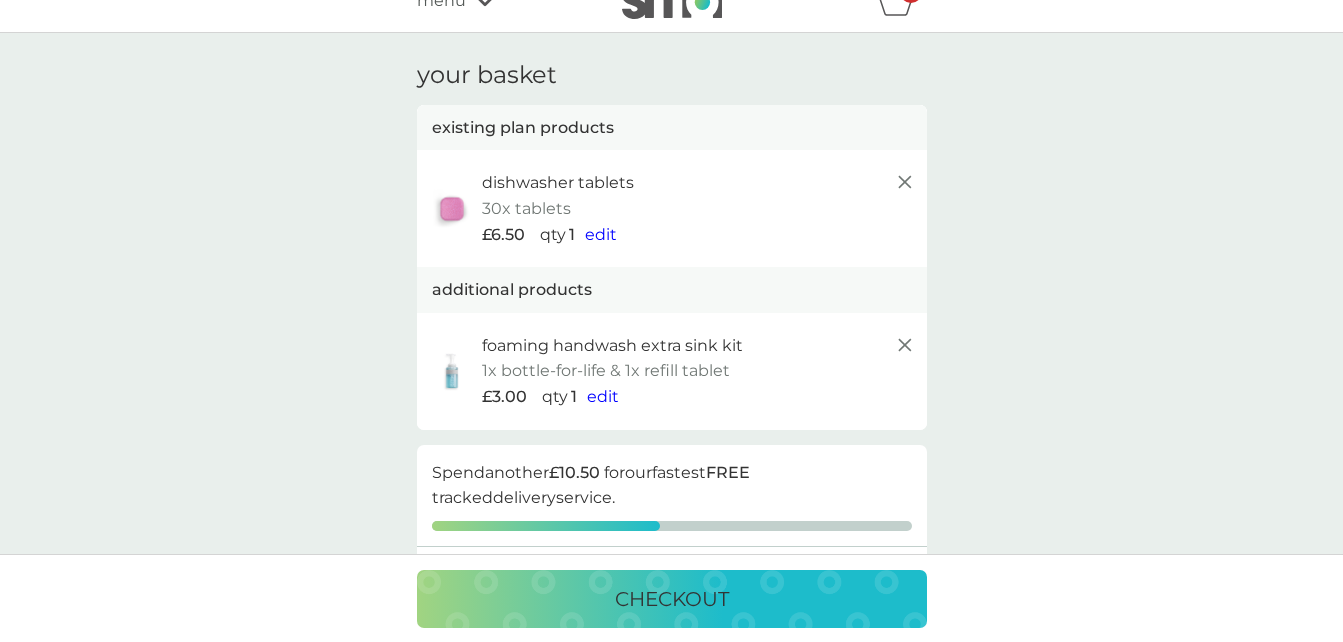 scroll, scrollTop: 0, scrollLeft: 0, axis: both 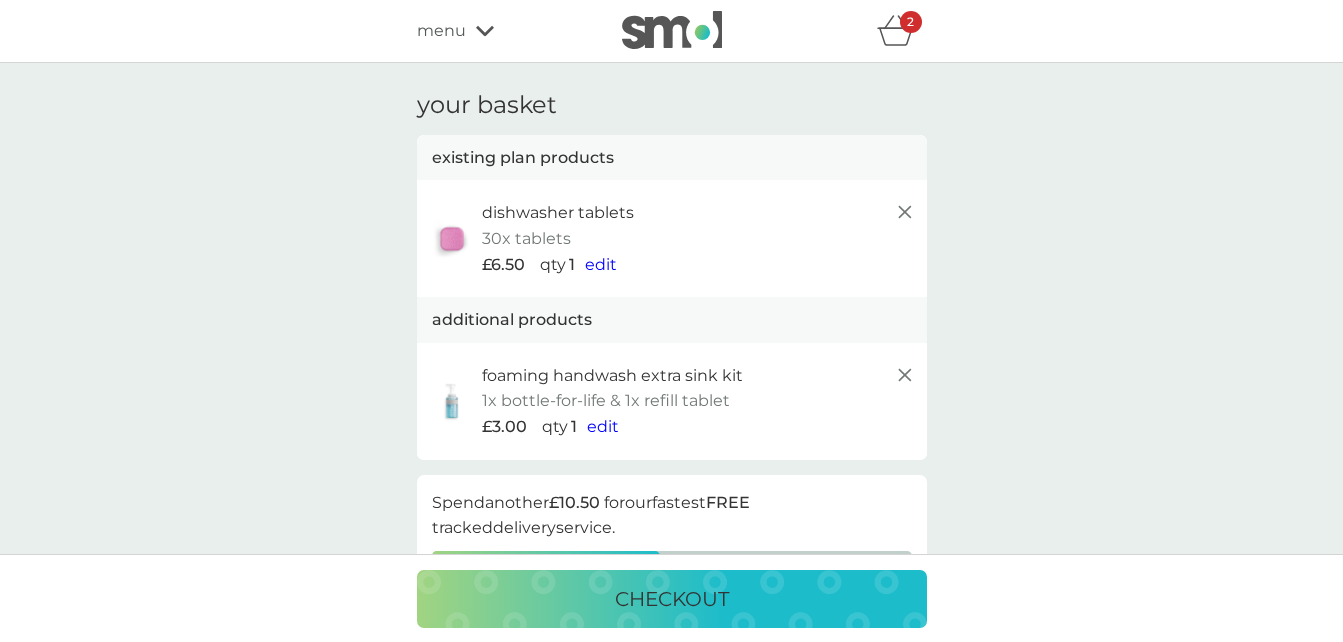 click 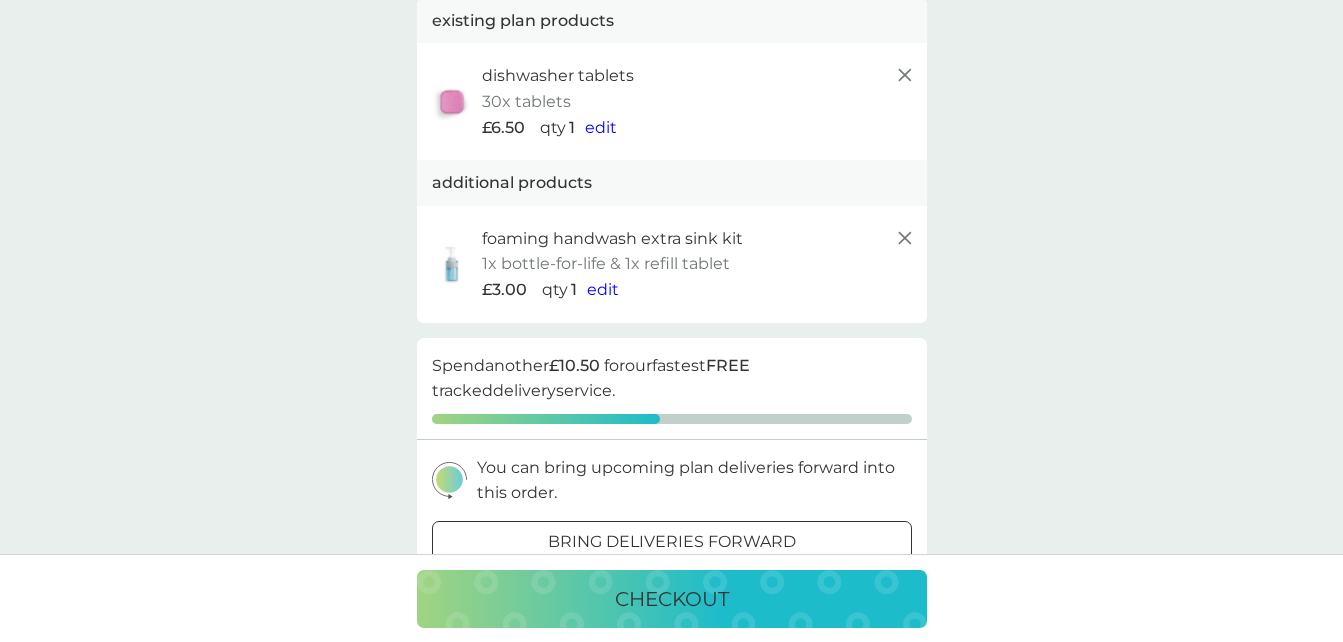 scroll, scrollTop: 300, scrollLeft: 0, axis: vertical 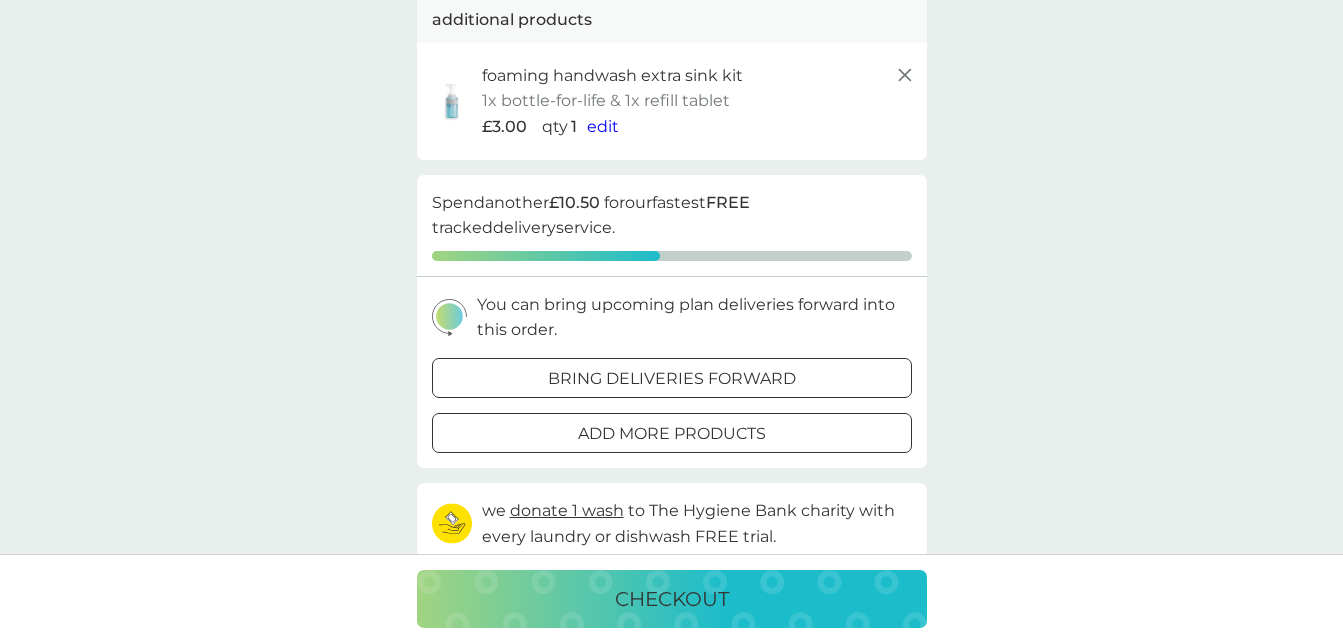 click on "checkout" at bounding box center (672, 599) 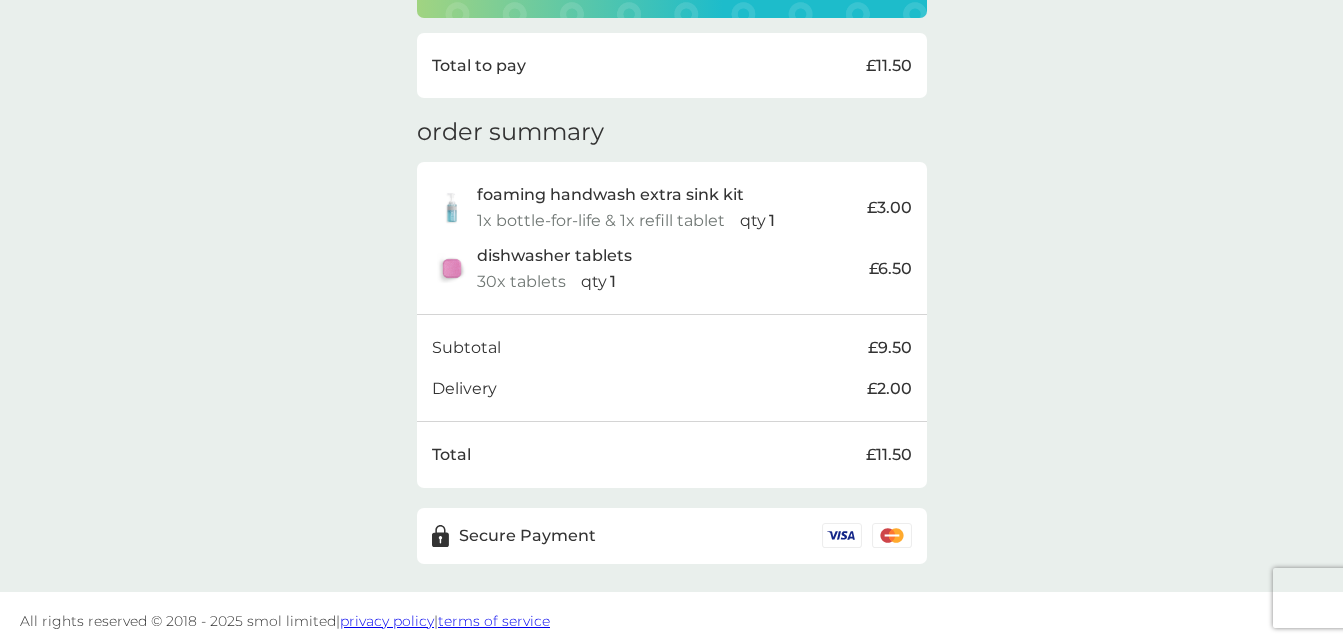scroll, scrollTop: 200, scrollLeft: 0, axis: vertical 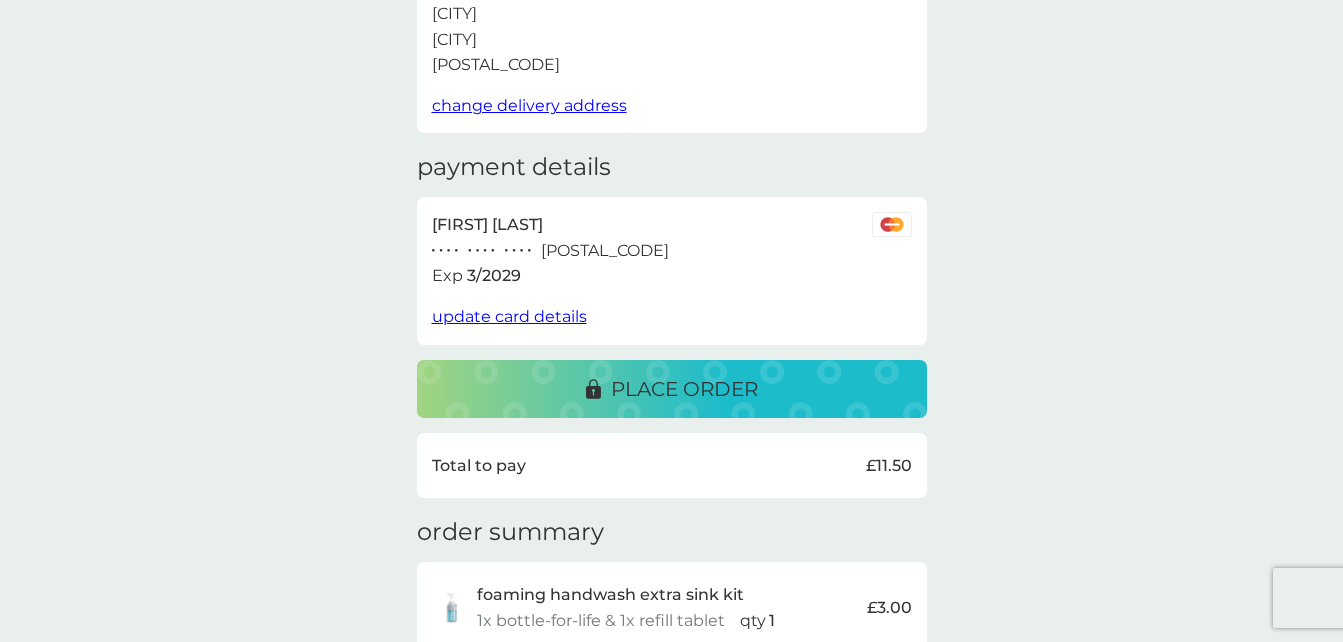 click on "place order" at bounding box center [684, 389] 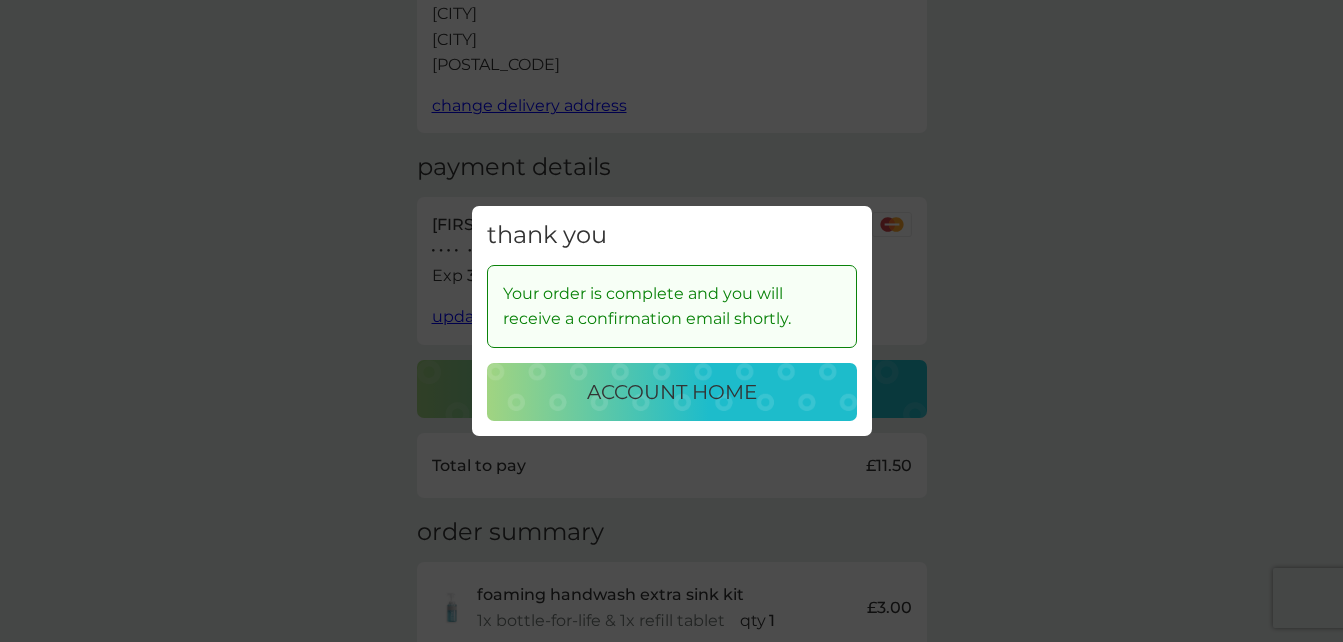 click on "account home" at bounding box center [672, 392] 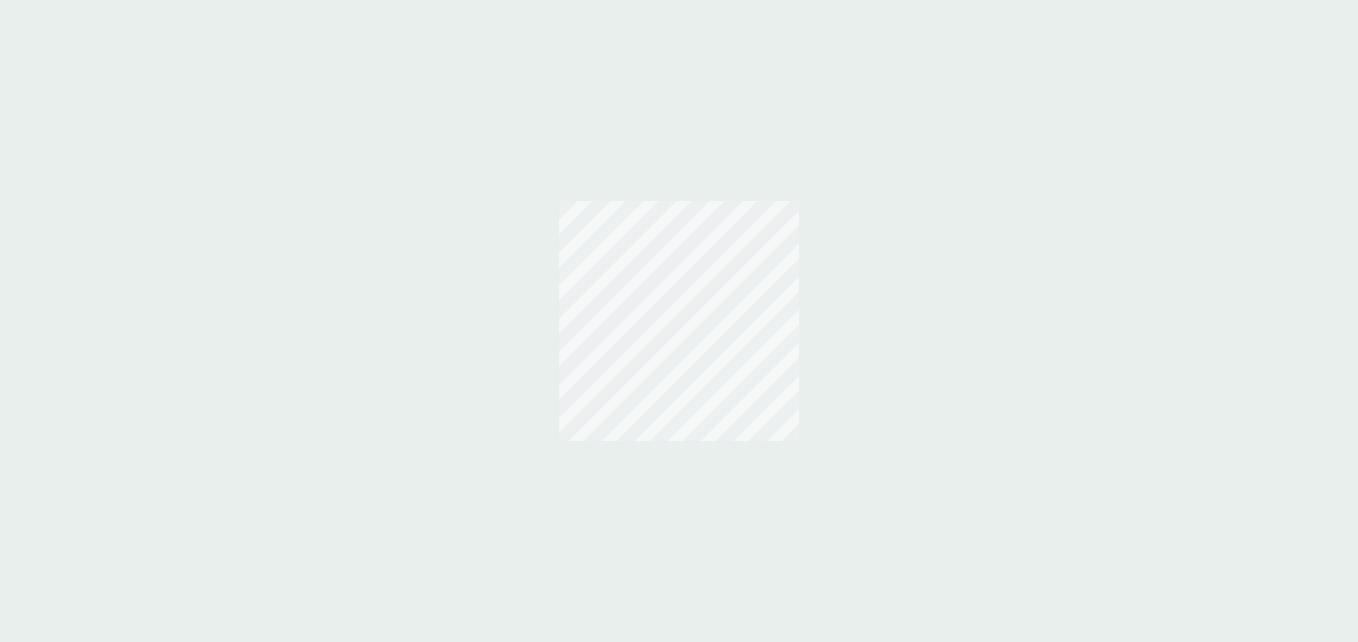 scroll, scrollTop: 0, scrollLeft: 0, axis: both 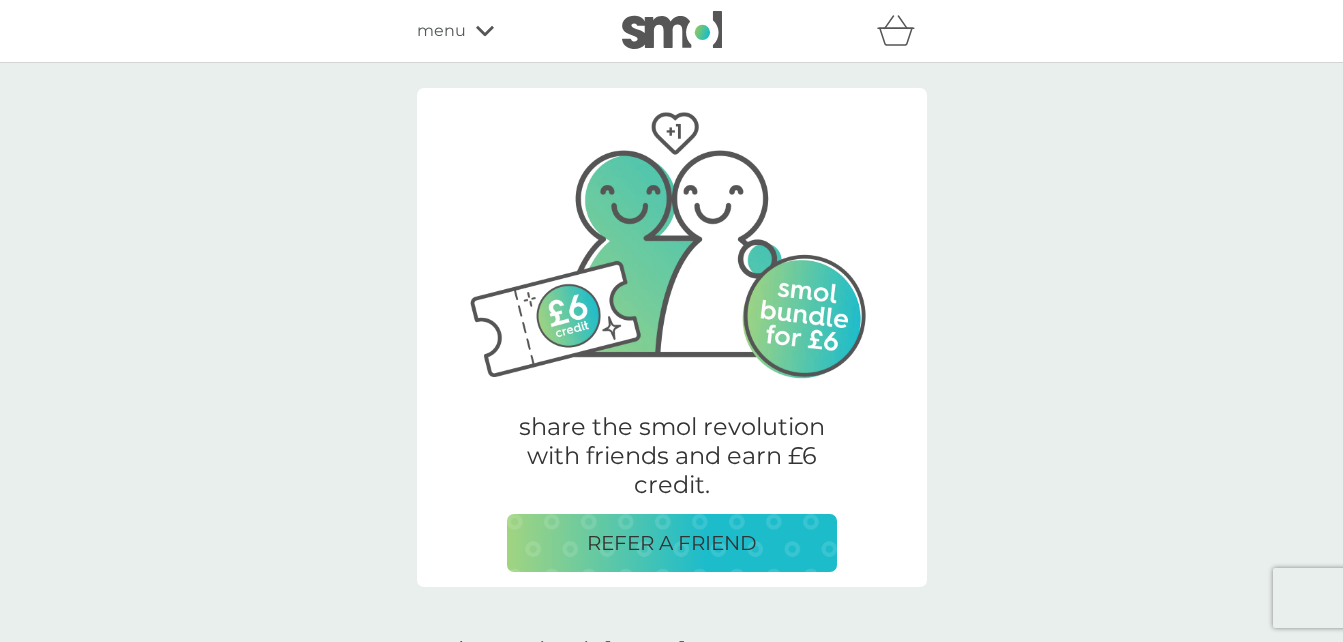 click on "menu" at bounding box center [441, 31] 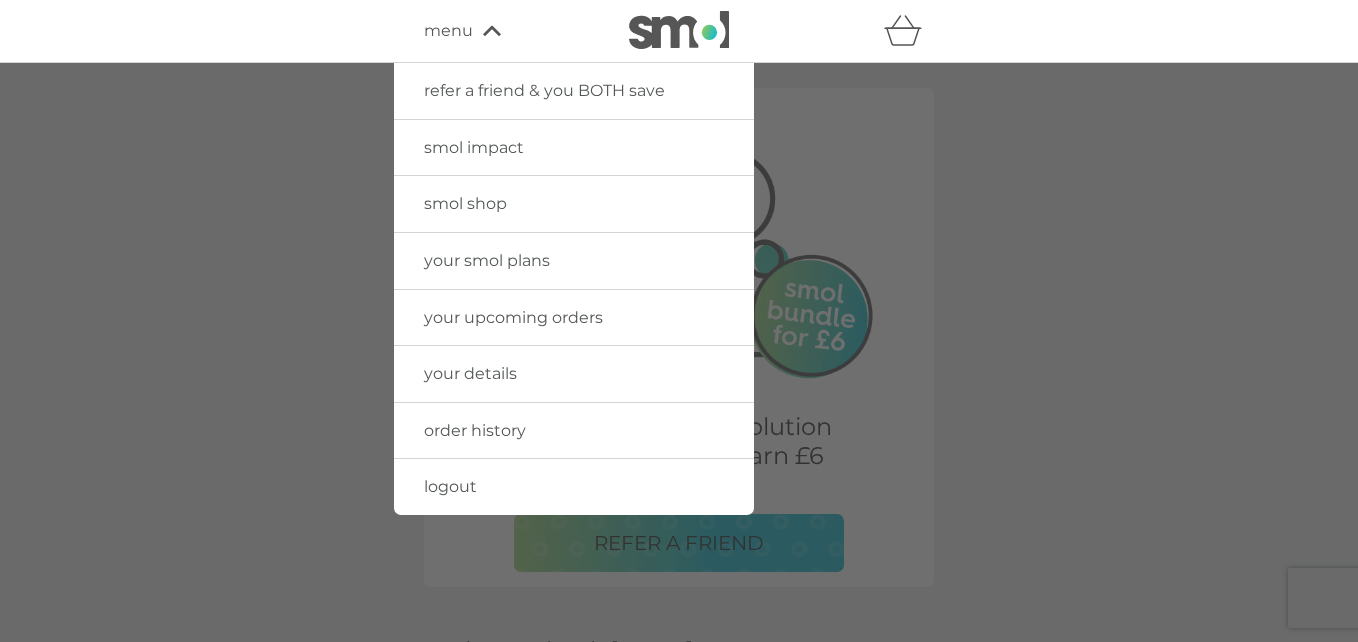 click on "logout" at bounding box center [450, 486] 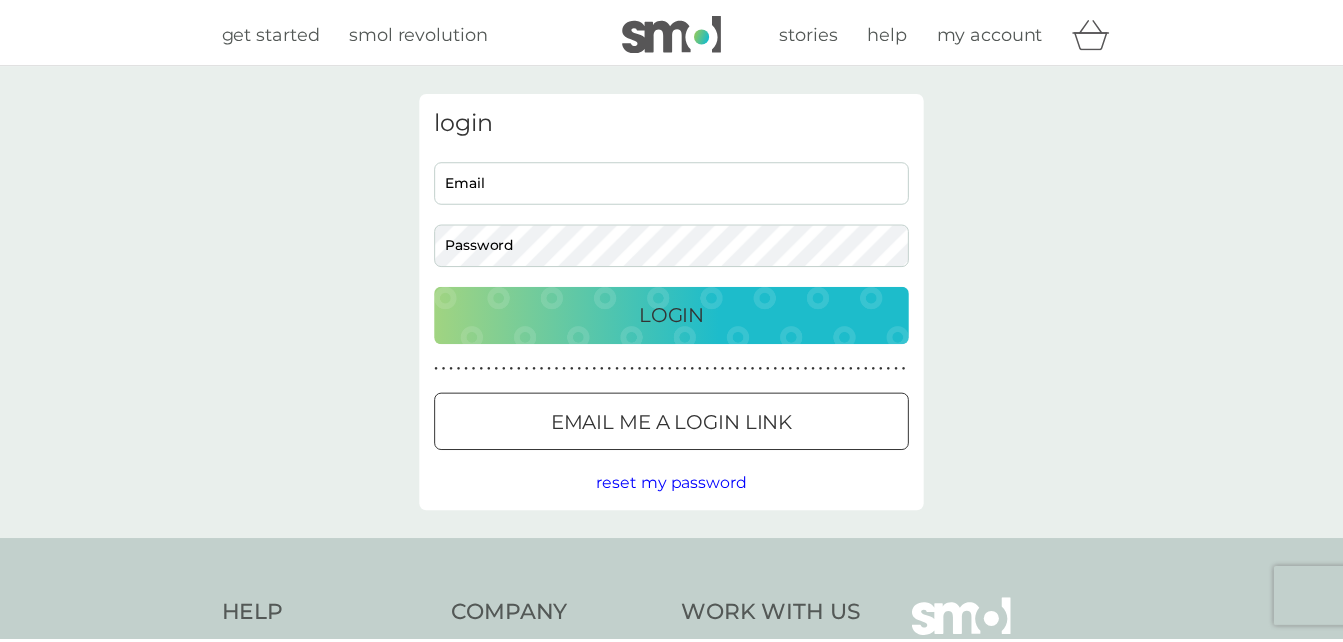 scroll, scrollTop: 0, scrollLeft: 0, axis: both 